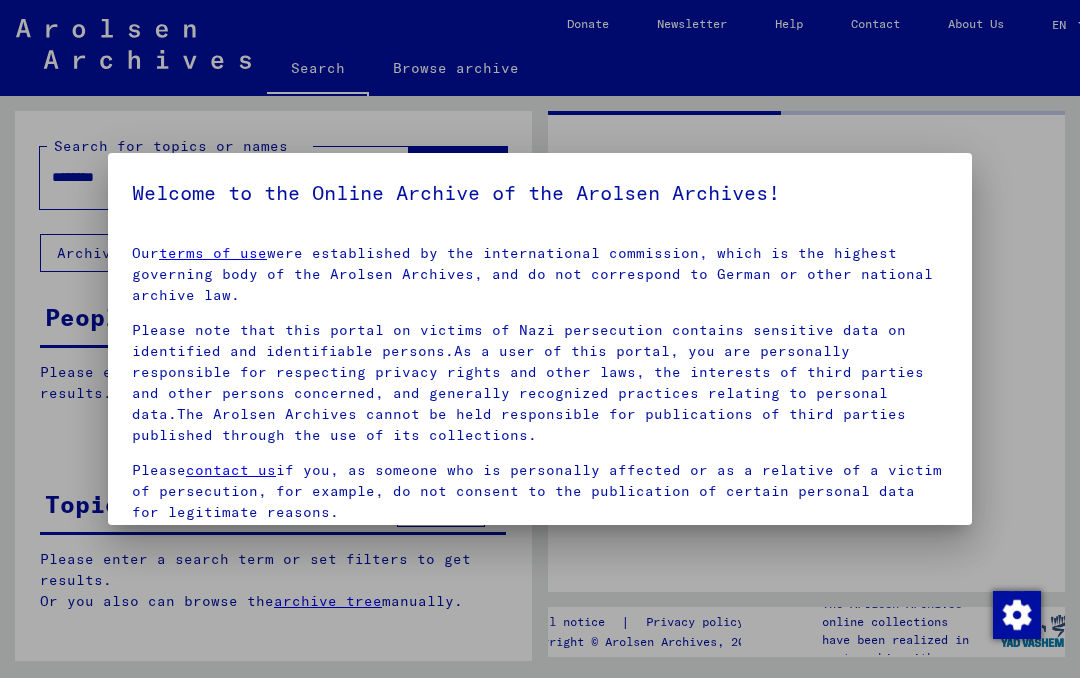 scroll, scrollTop: 0, scrollLeft: 0, axis: both 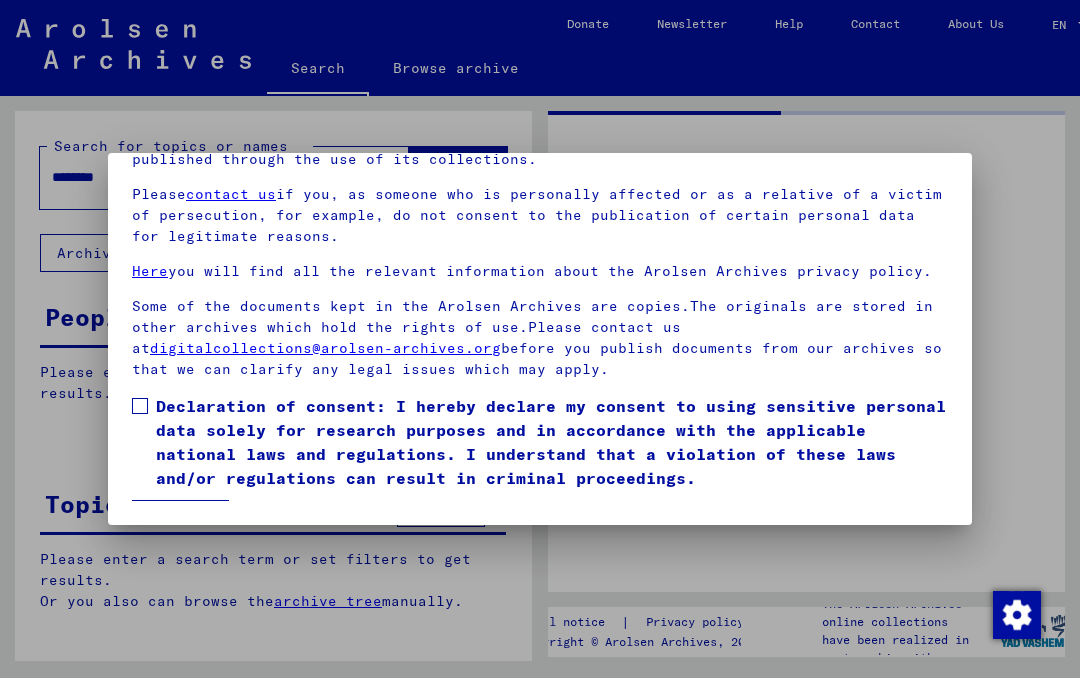 click at bounding box center (140, 406) 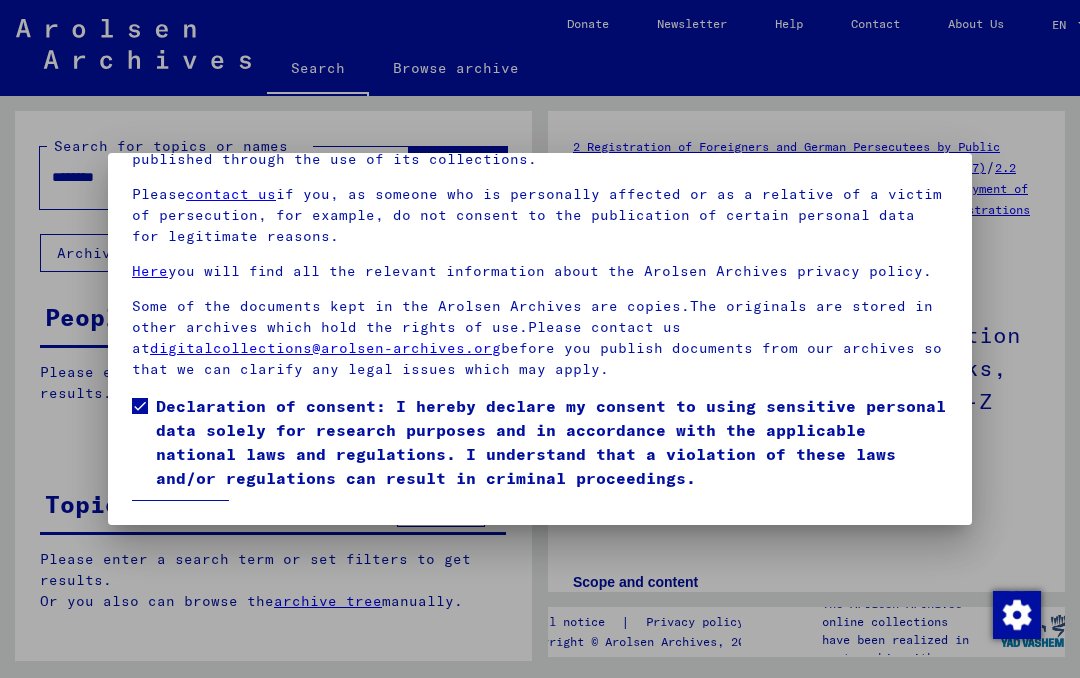 click on "I agree" at bounding box center (180, 519) 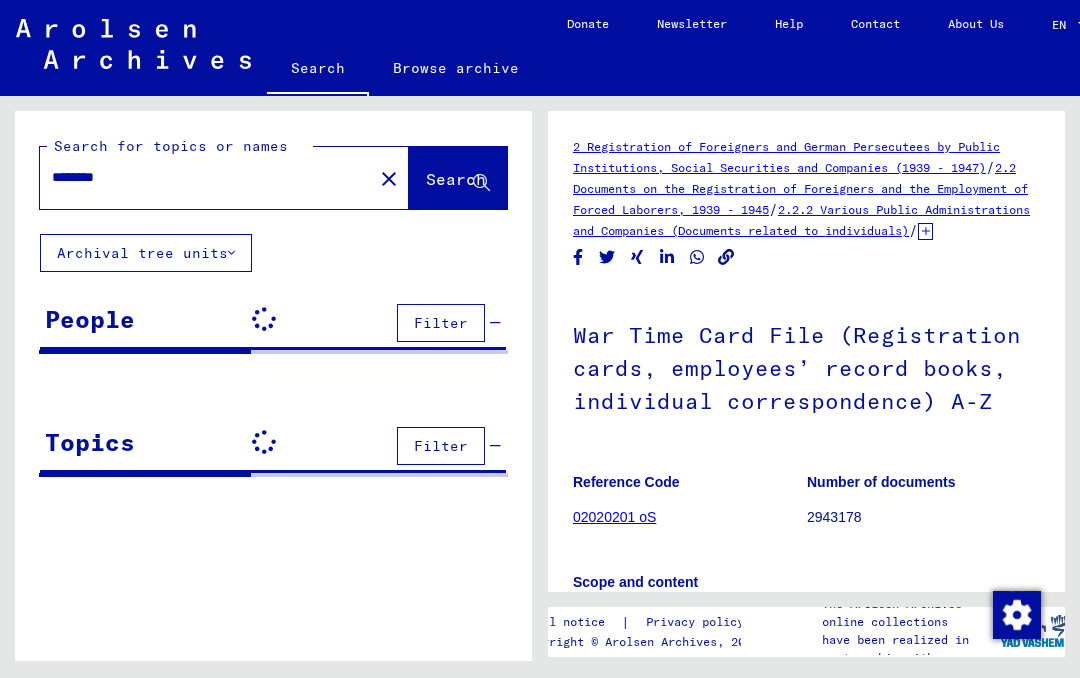 scroll, scrollTop: 0, scrollLeft: 0, axis: both 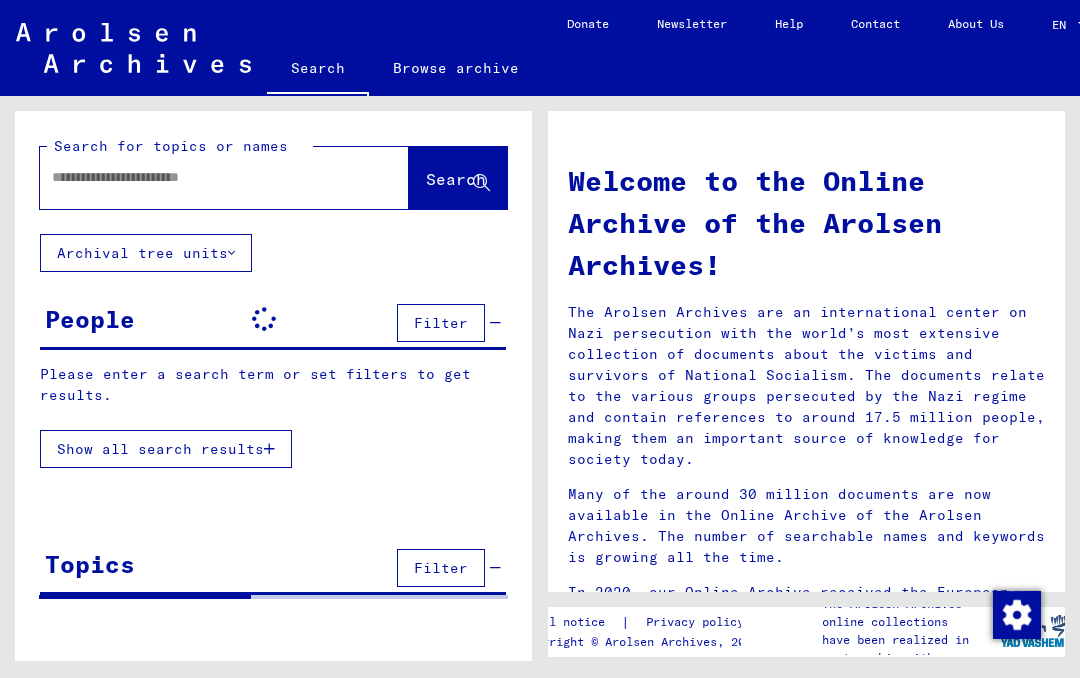 click at bounding box center (200, 177) 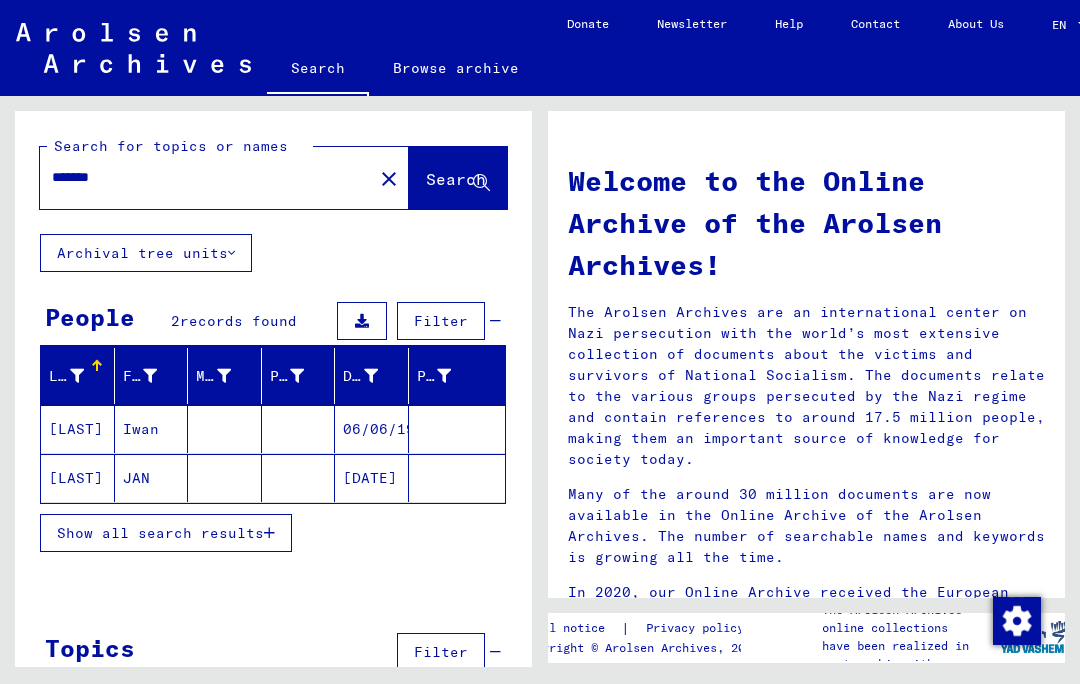 type on "*******" 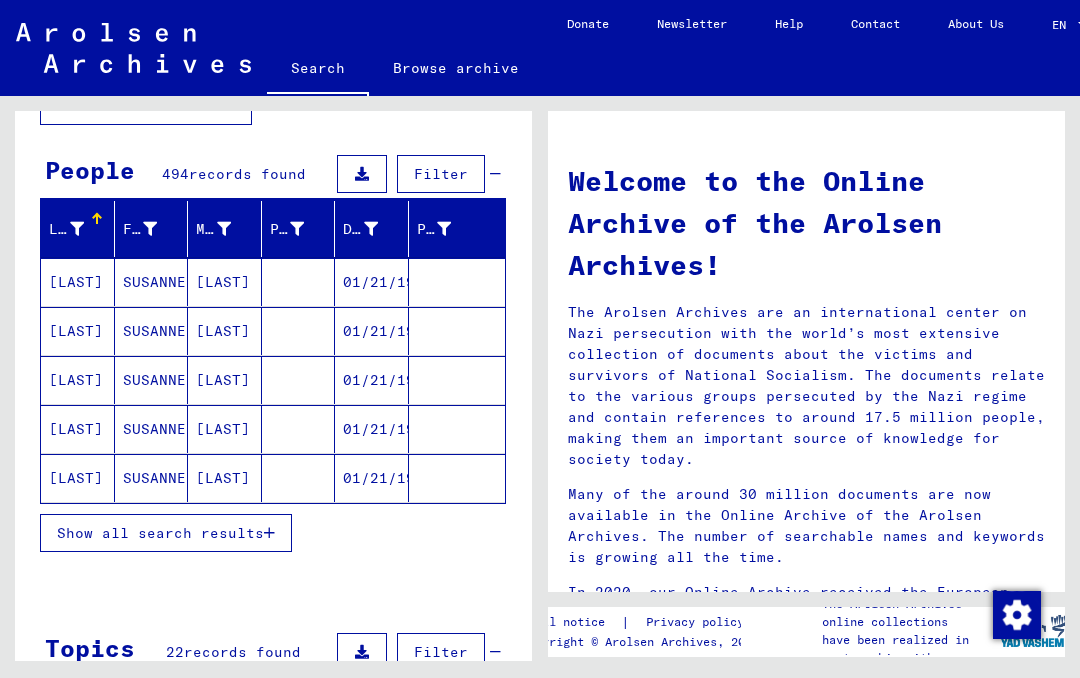 scroll, scrollTop: 148, scrollLeft: 0, axis: vertical 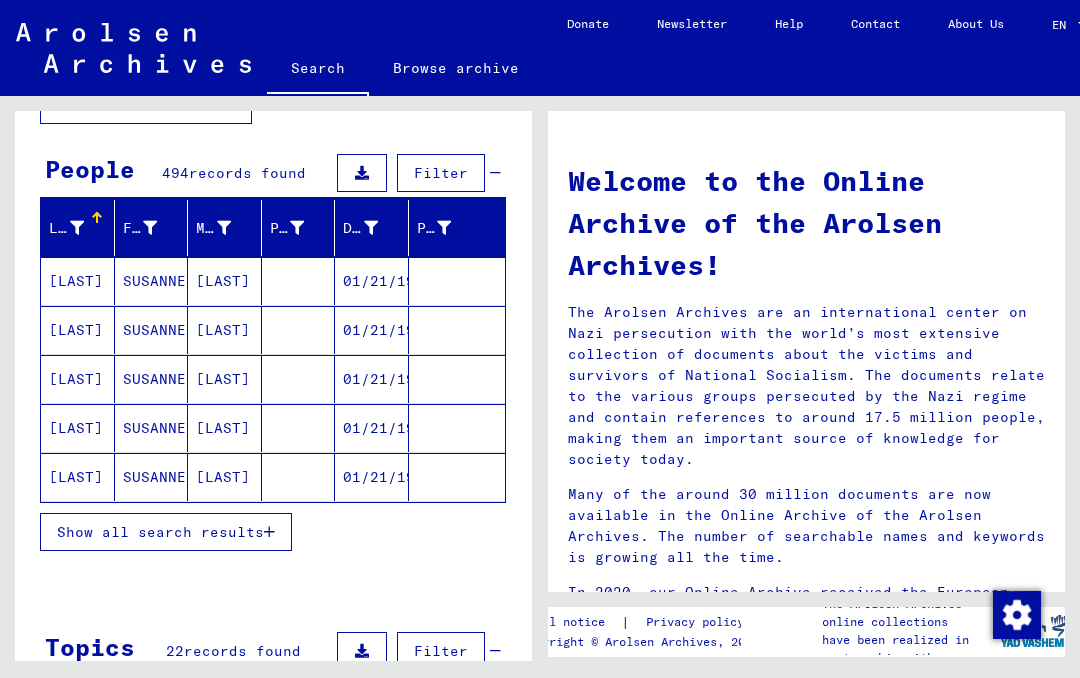 click on "Show all search results" at bounding box center [166, 532] 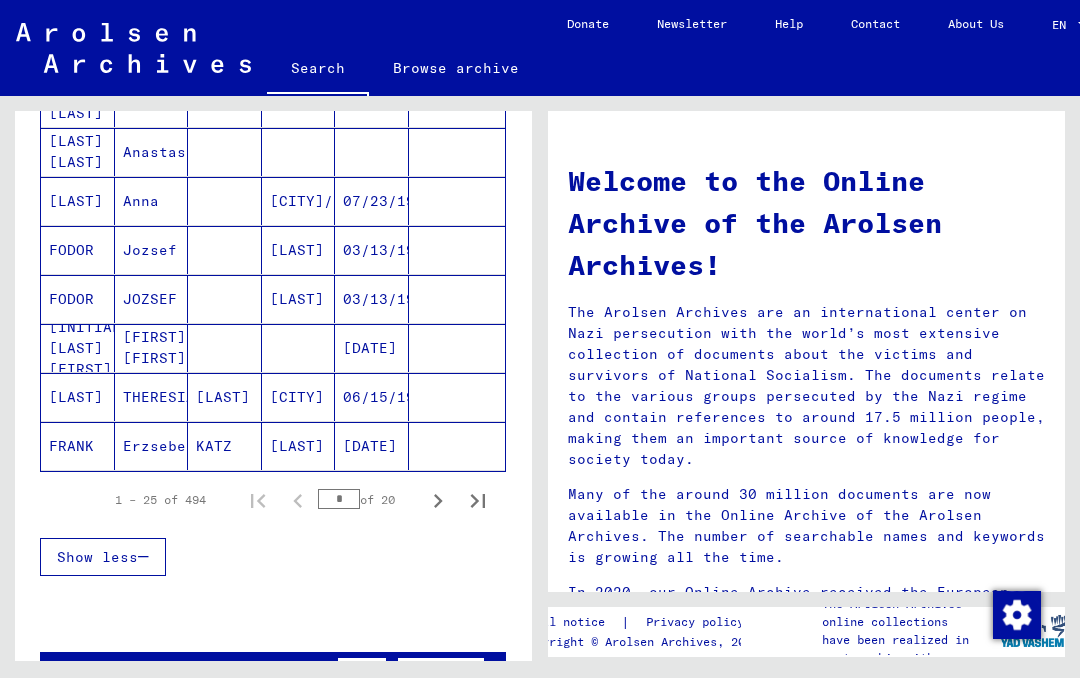 scroll, scrollTop: 1162, scrollLeft: 0, axis: vertical 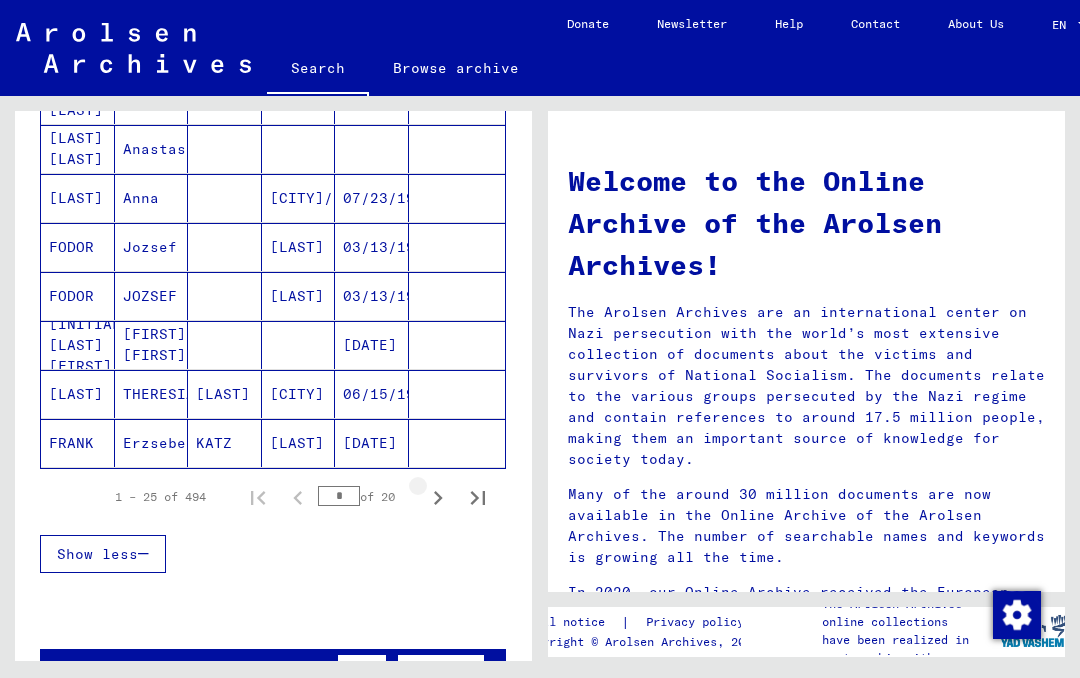 click 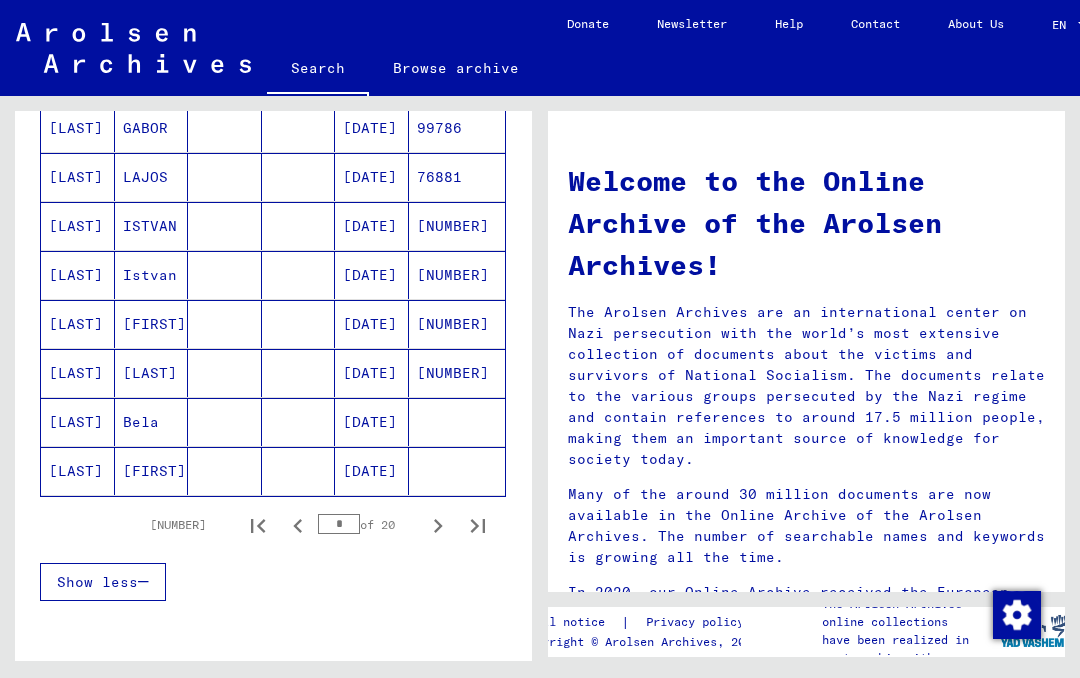 scroll, scrollTop: 1158, scrollLeft: 0, axis: vertical 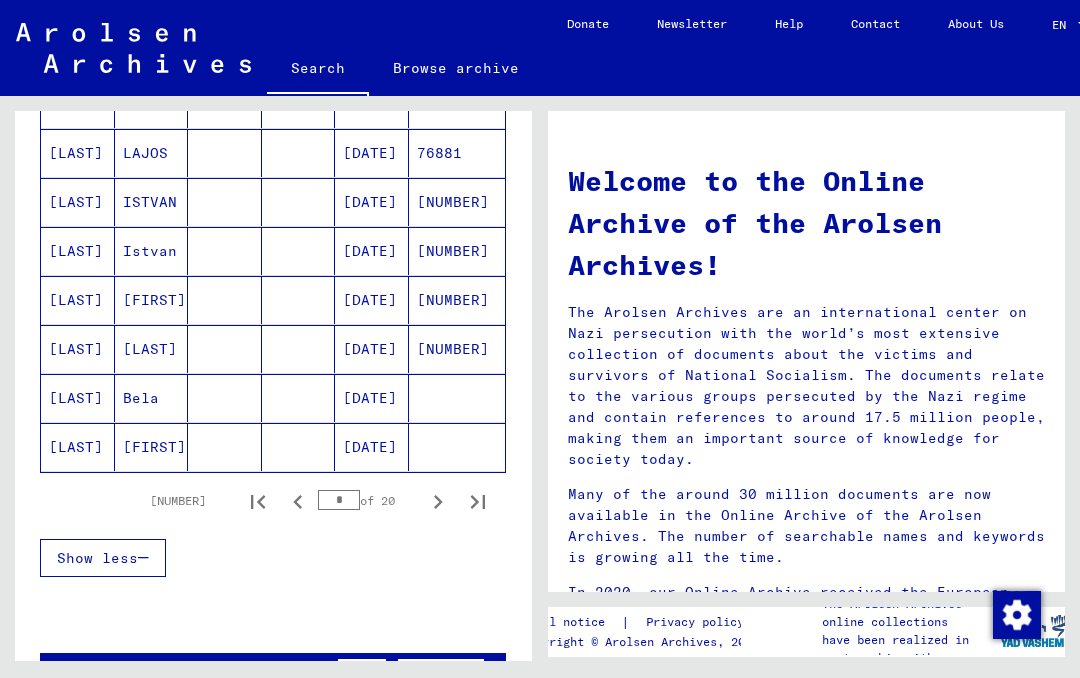 click 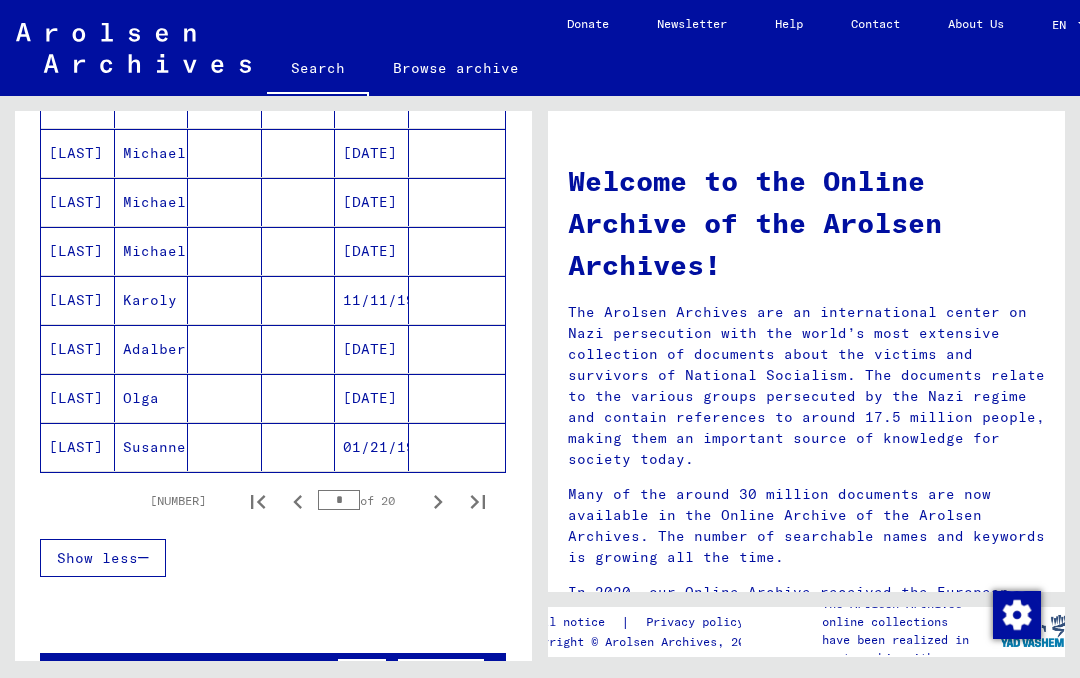 click at bounding box center [457, 398] 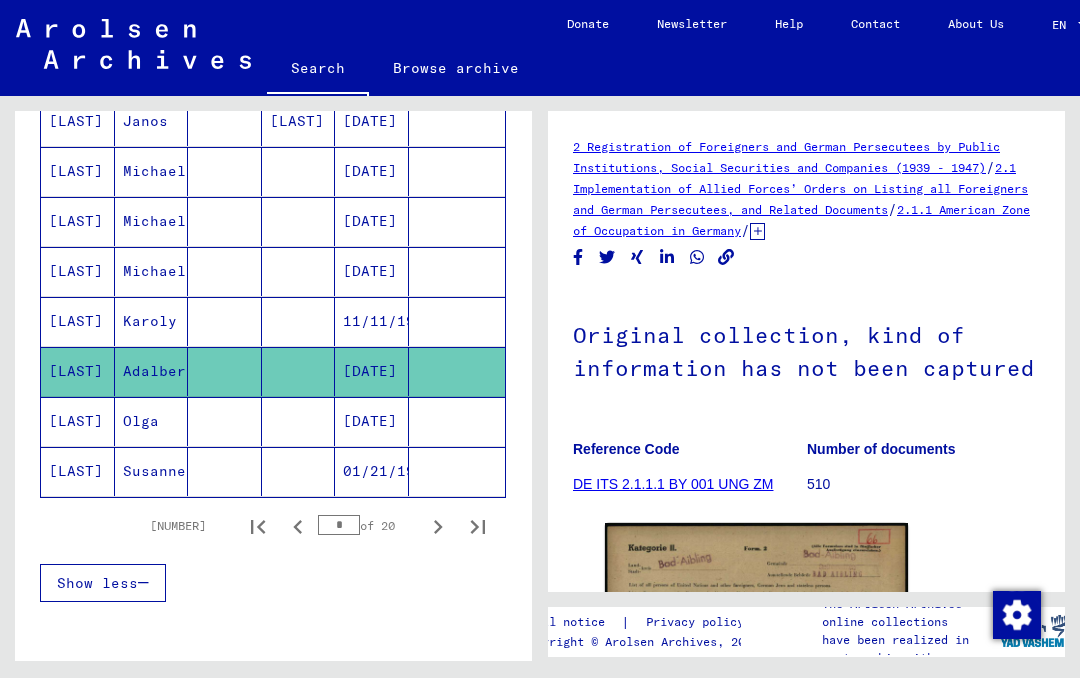 scroll, scrollTop: 0, scrollLeft: 0, axis: both 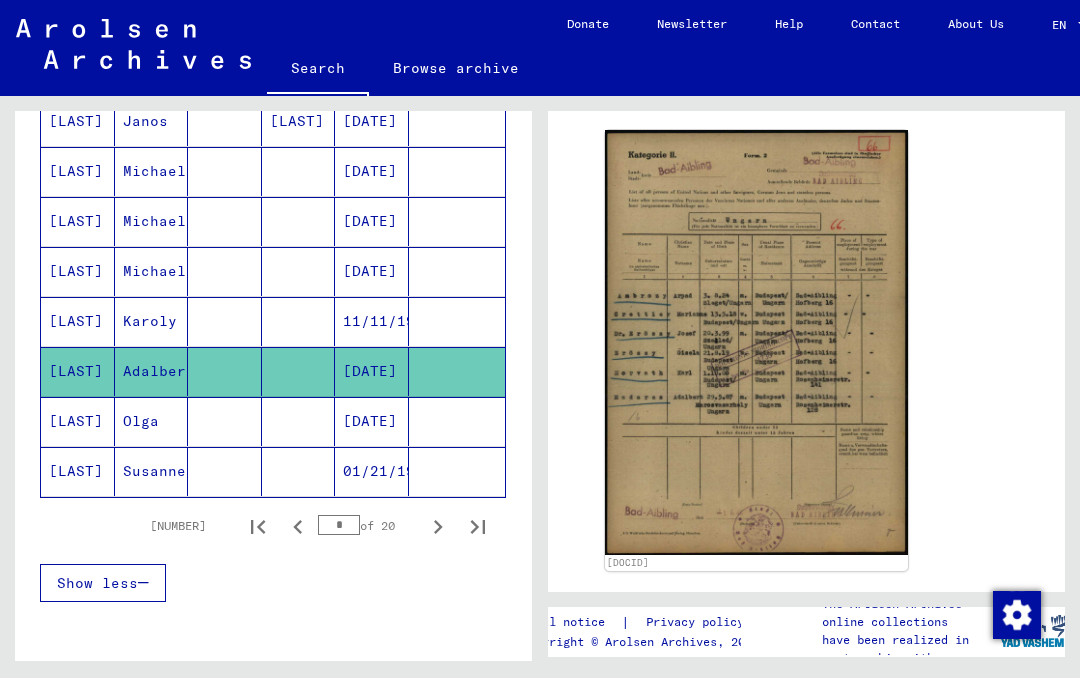 click 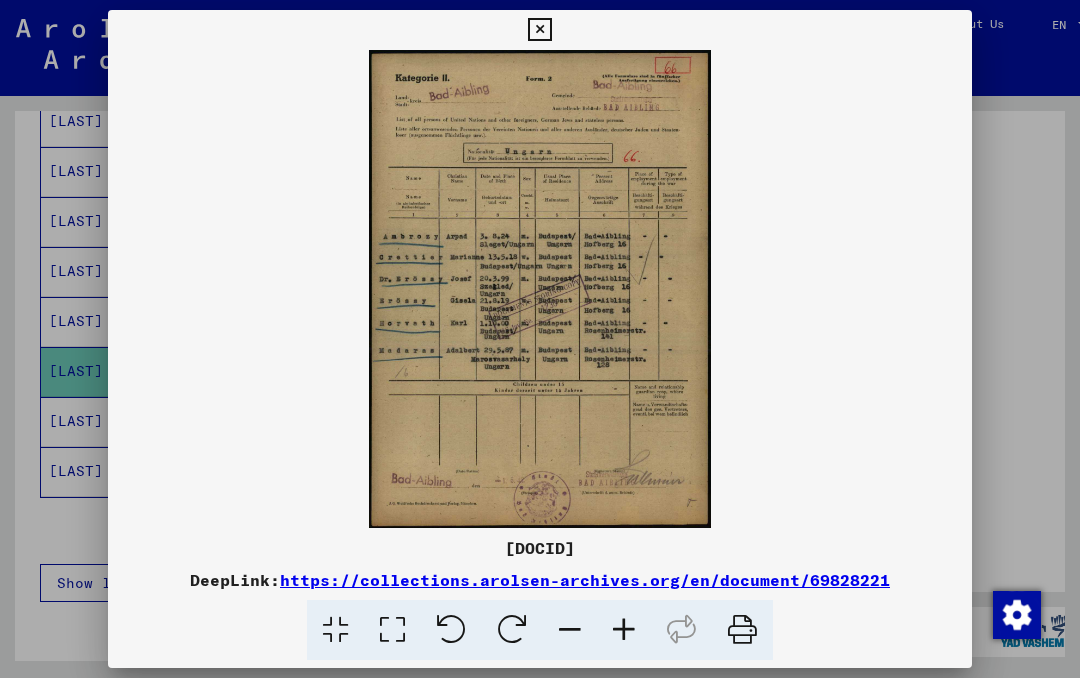 click at bounding box center [539, 30] 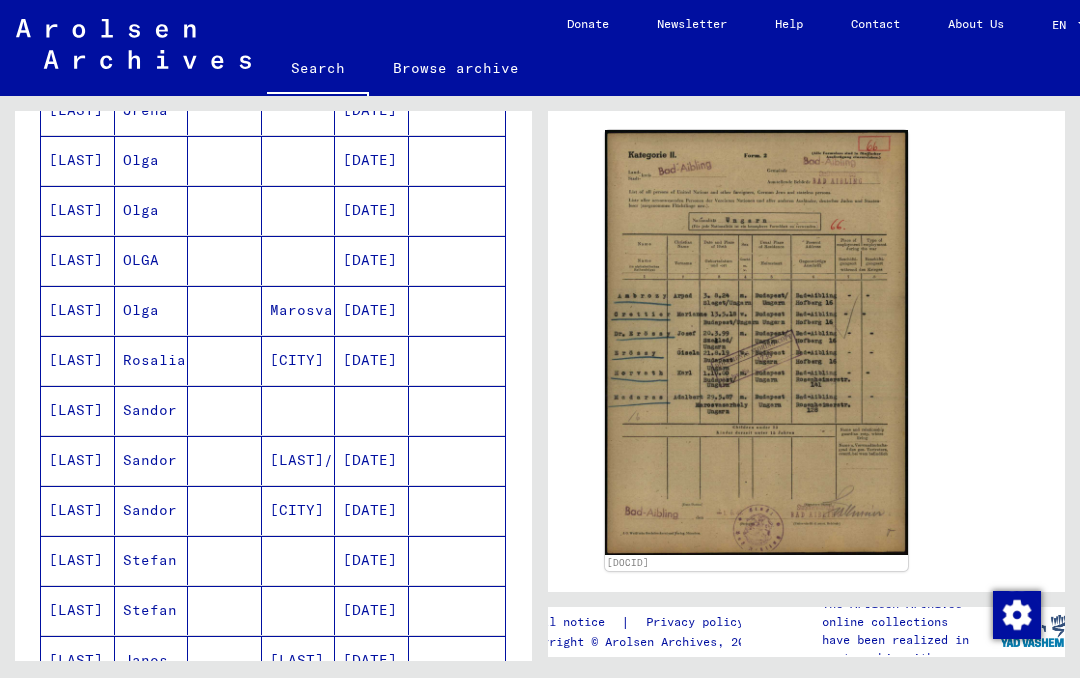 scroll, scrollTop: 623, scrollLeft: 0, axis: vertical 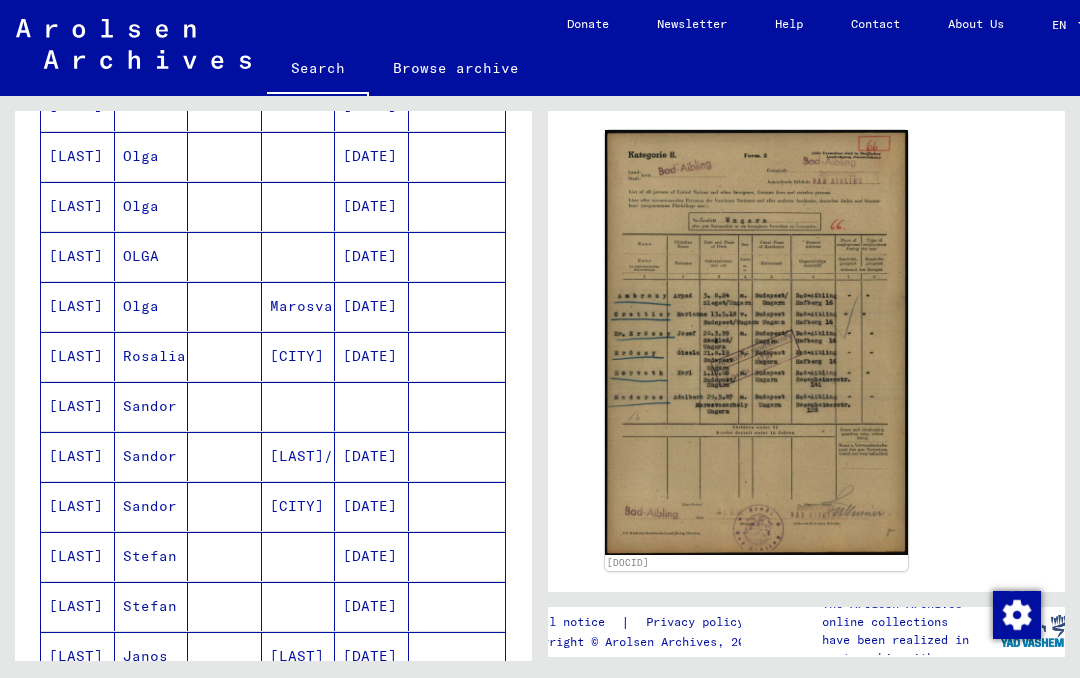 click at bounding box center [457, 506] 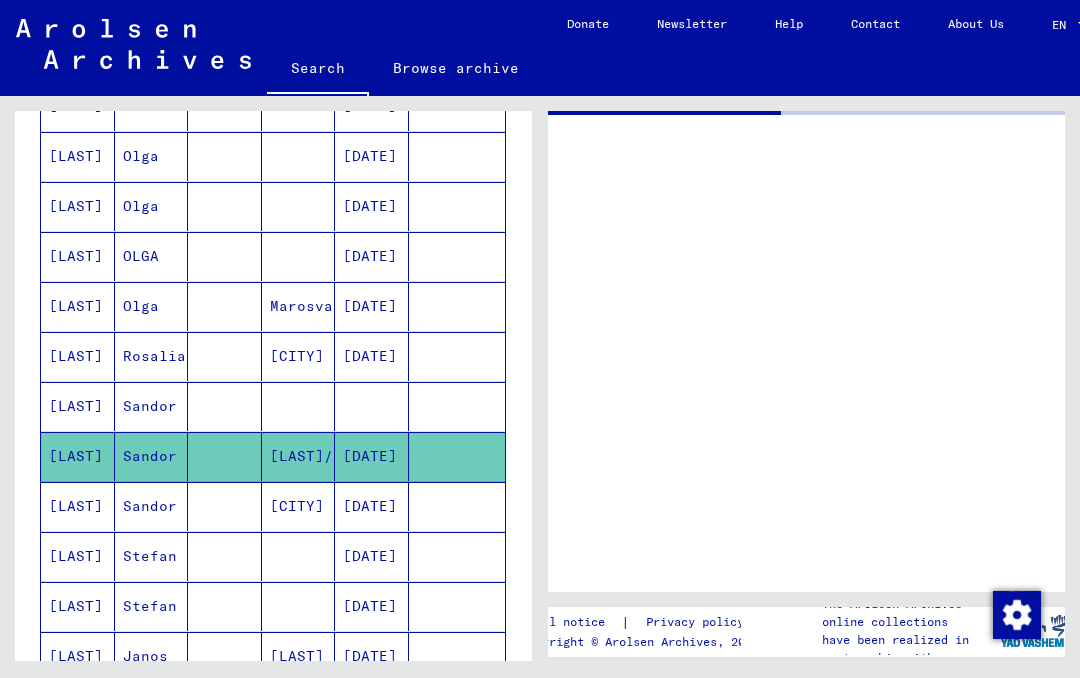 scroll, scrollTop: 0, scrollLeft: 0, axis: both 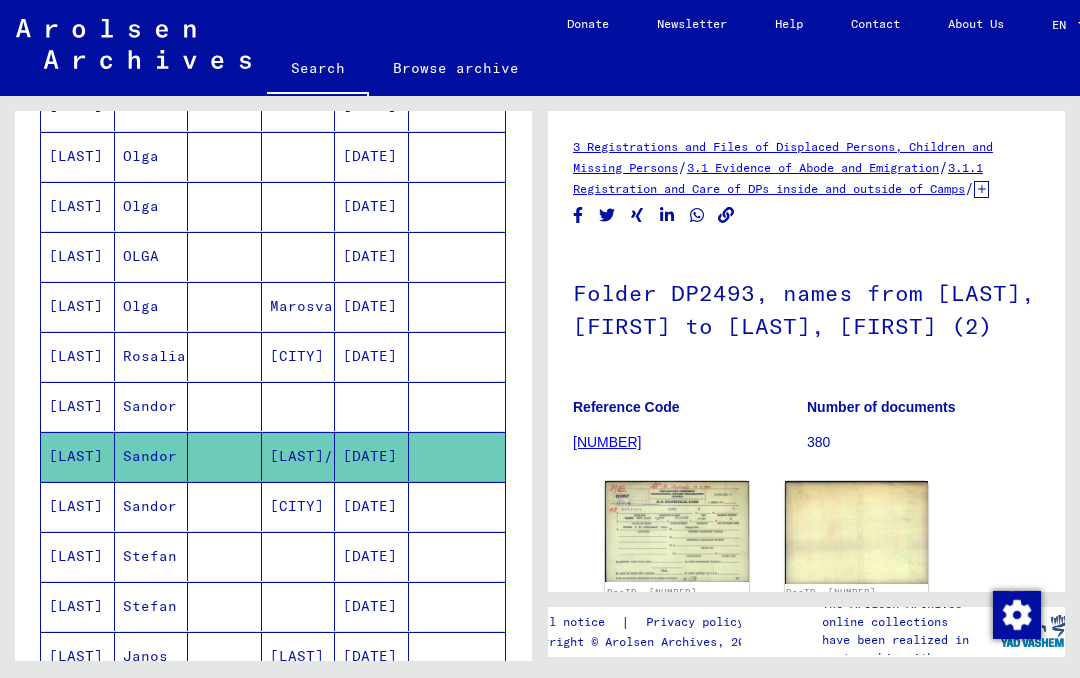 click 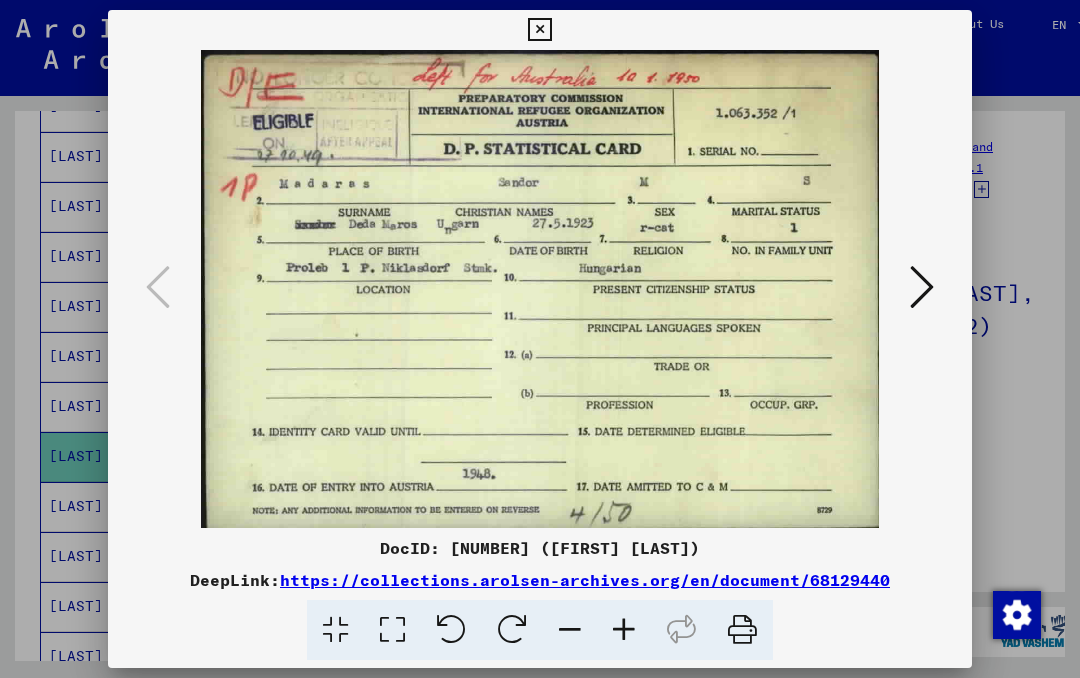 click at bounding box center [922, 287] 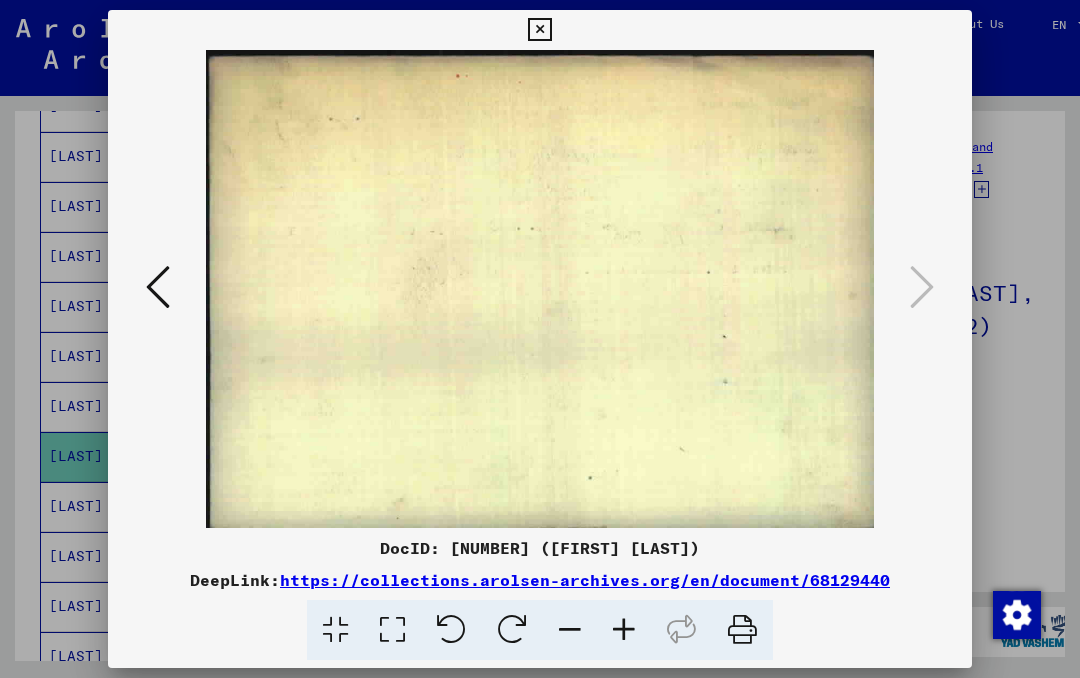 click at bounding box center [158, 288] 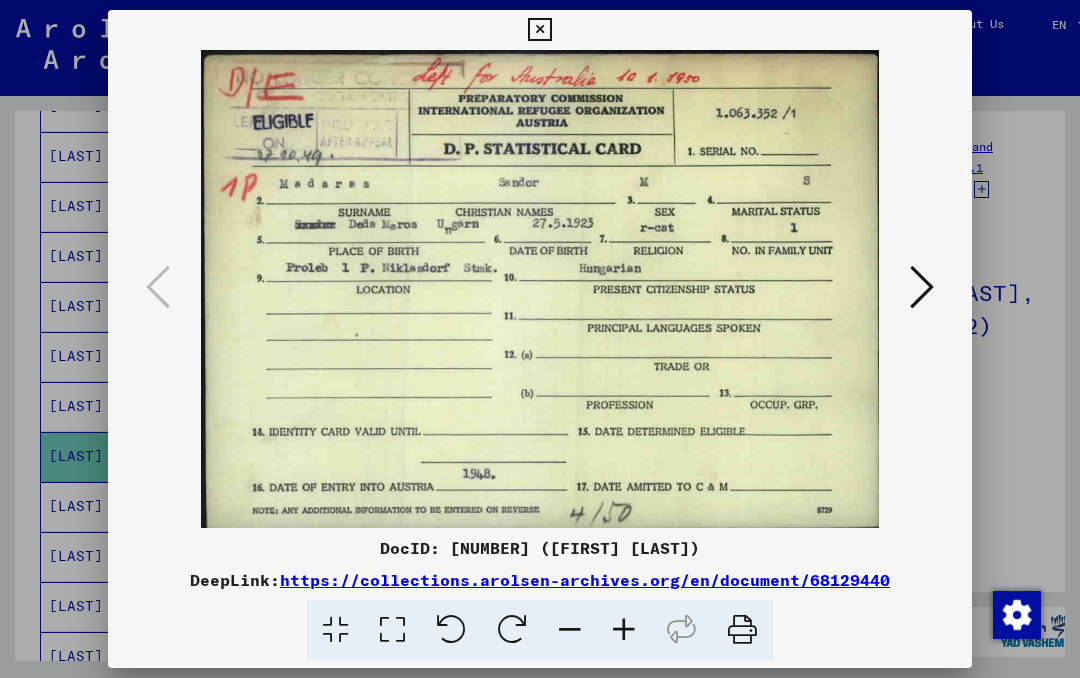 click at bounding box center [539, 30] 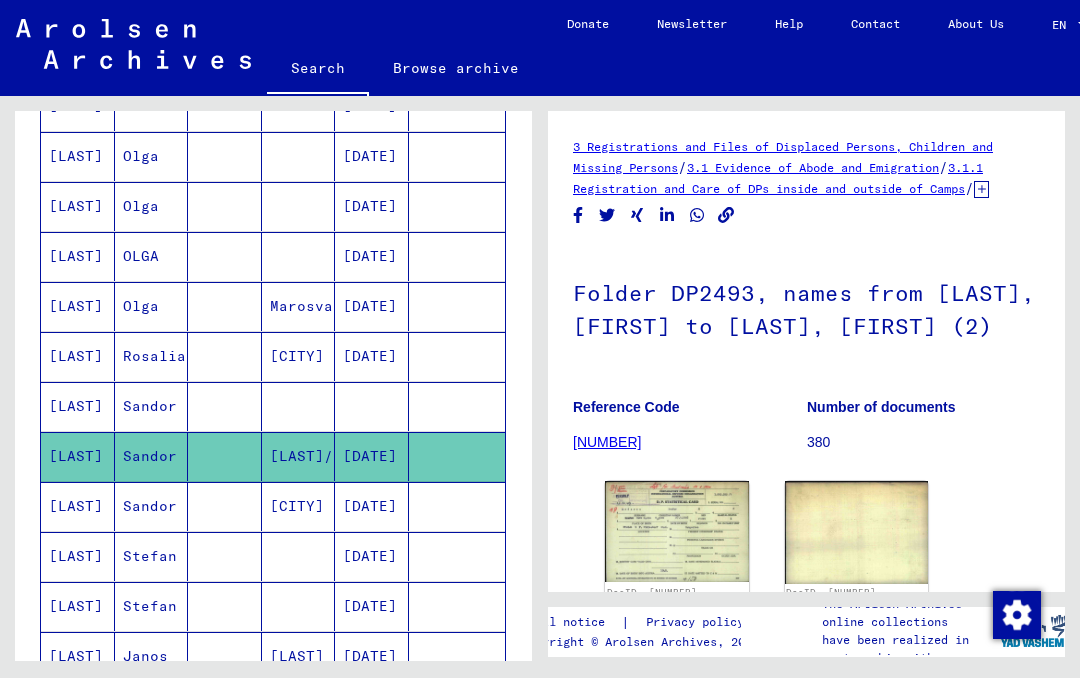 click at bounding box center [457, 556] 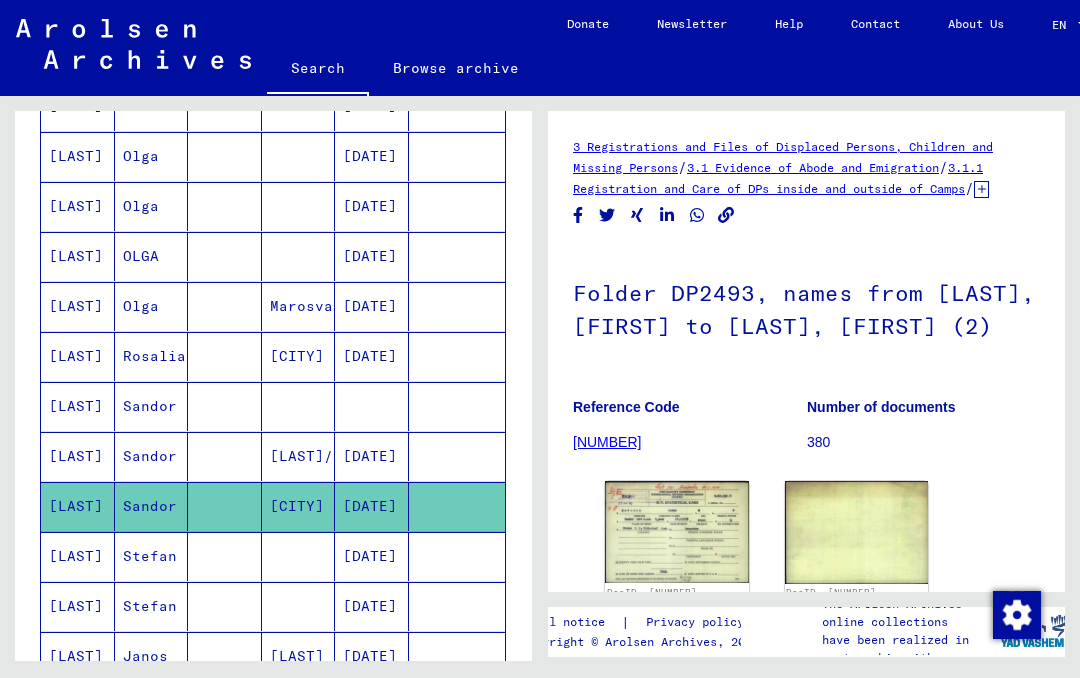 scroll, scrollTop: 0, scrollLeft: 0, axis: both 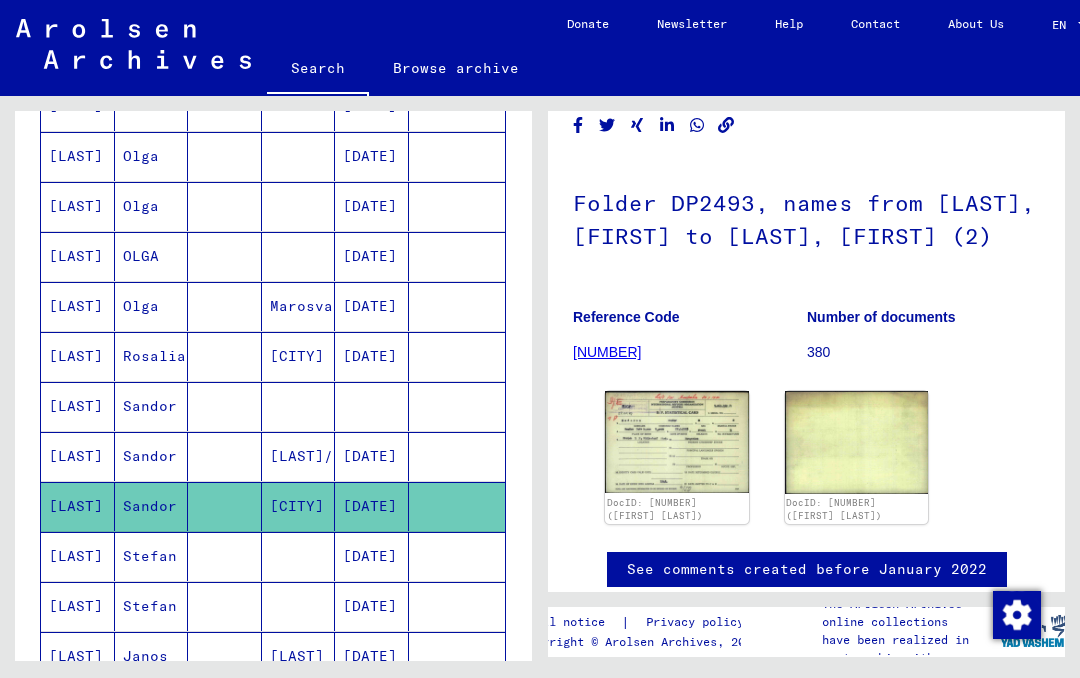 click 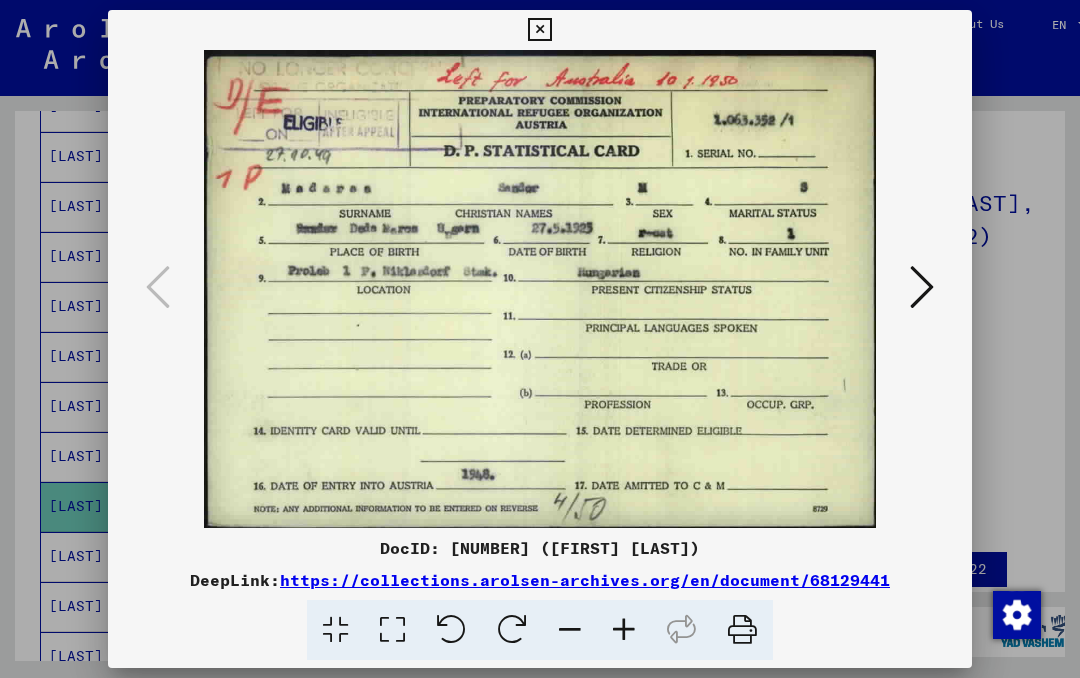 click at bounding box center [922, 287] 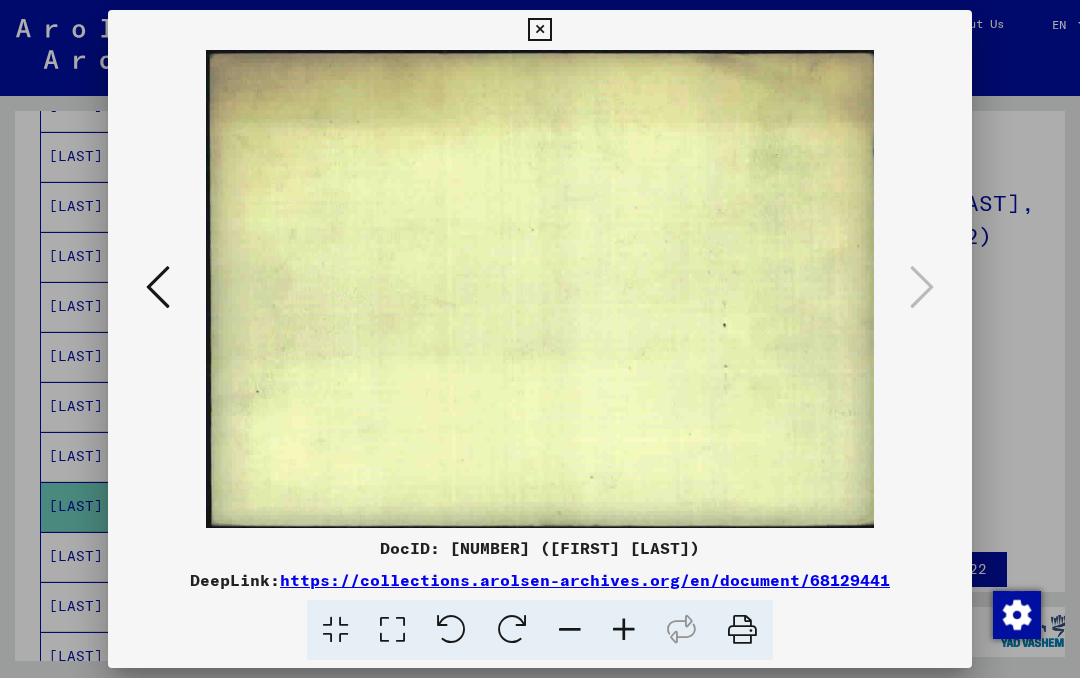click at bounding box center (539, 30) 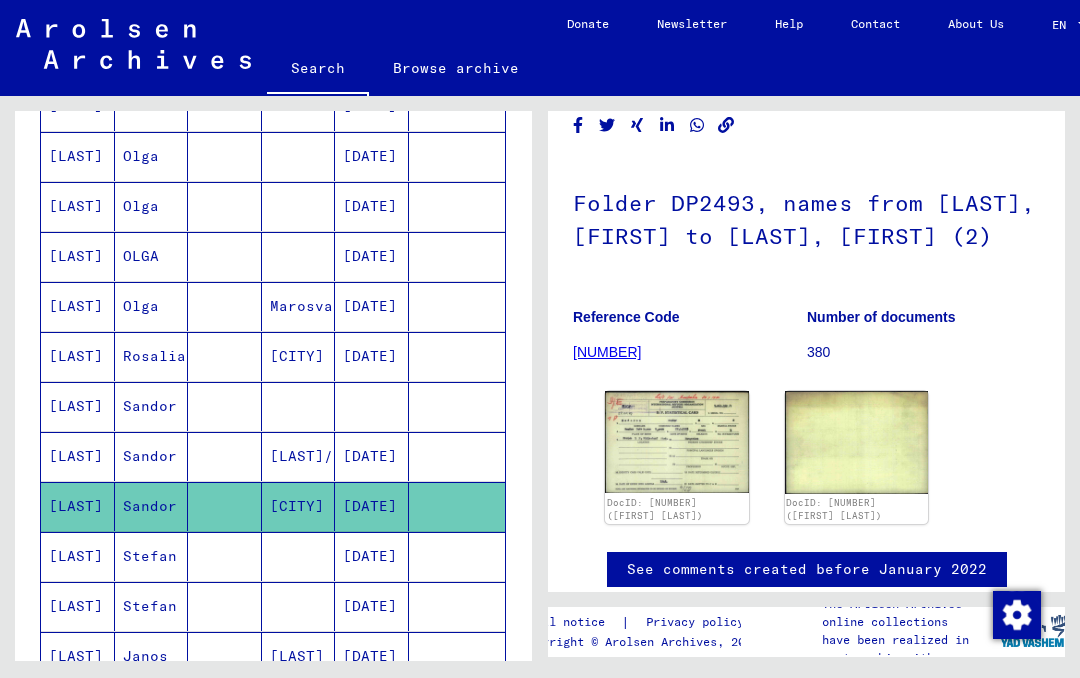 click 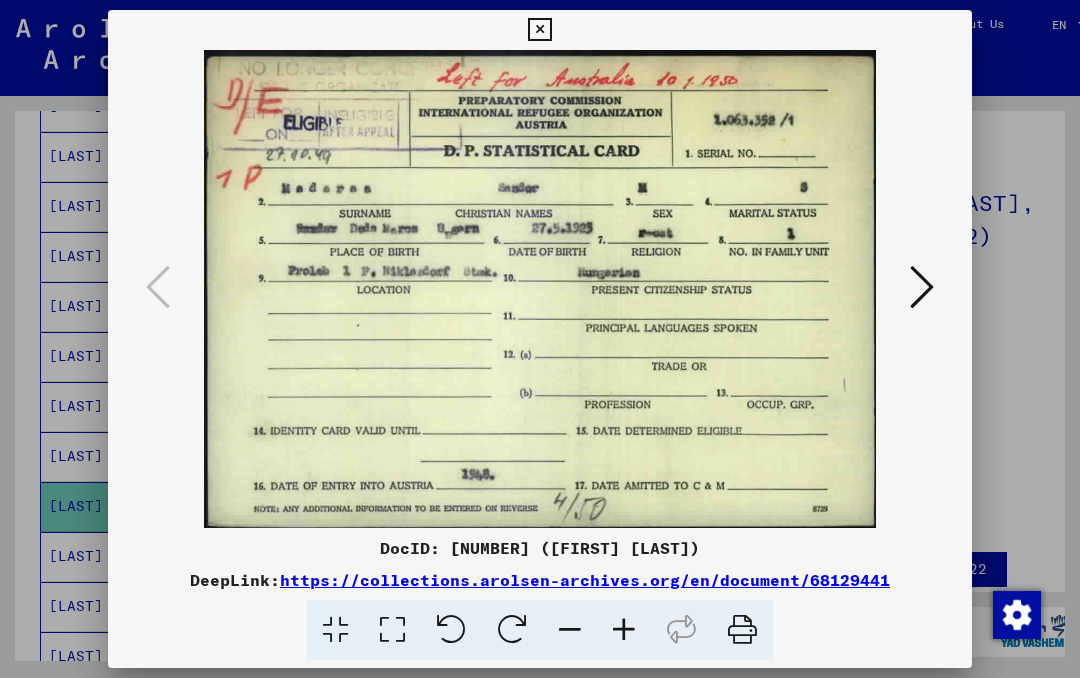 click at bounding box center (539, 30) 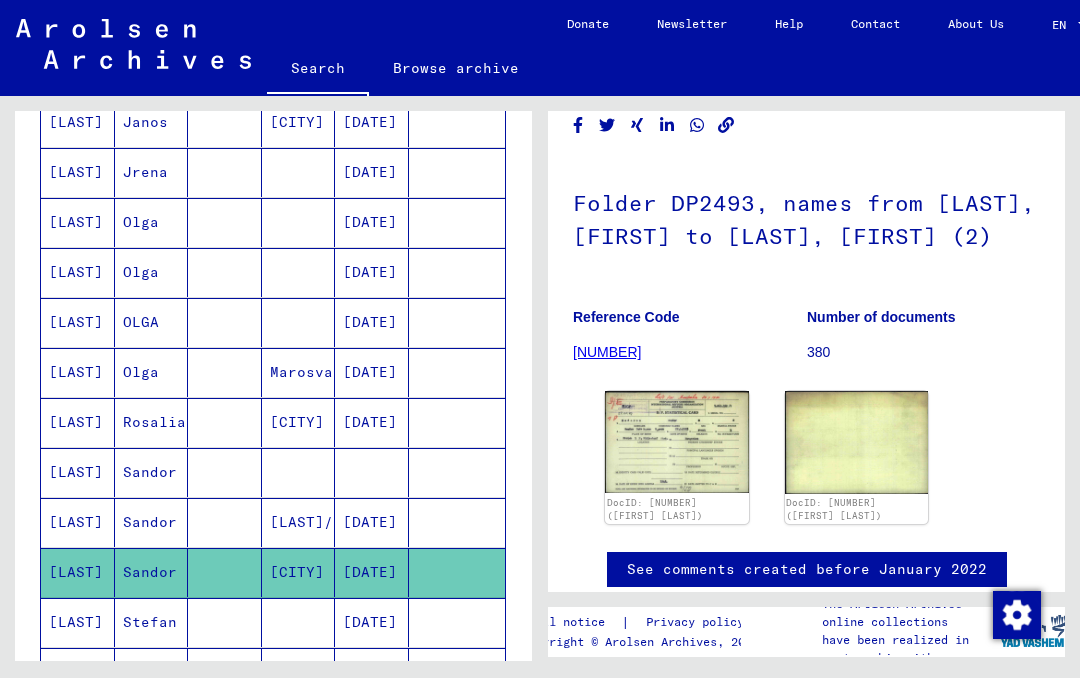 scroll, scrollTop: 556, scrollLeft: 0, axis: vertical 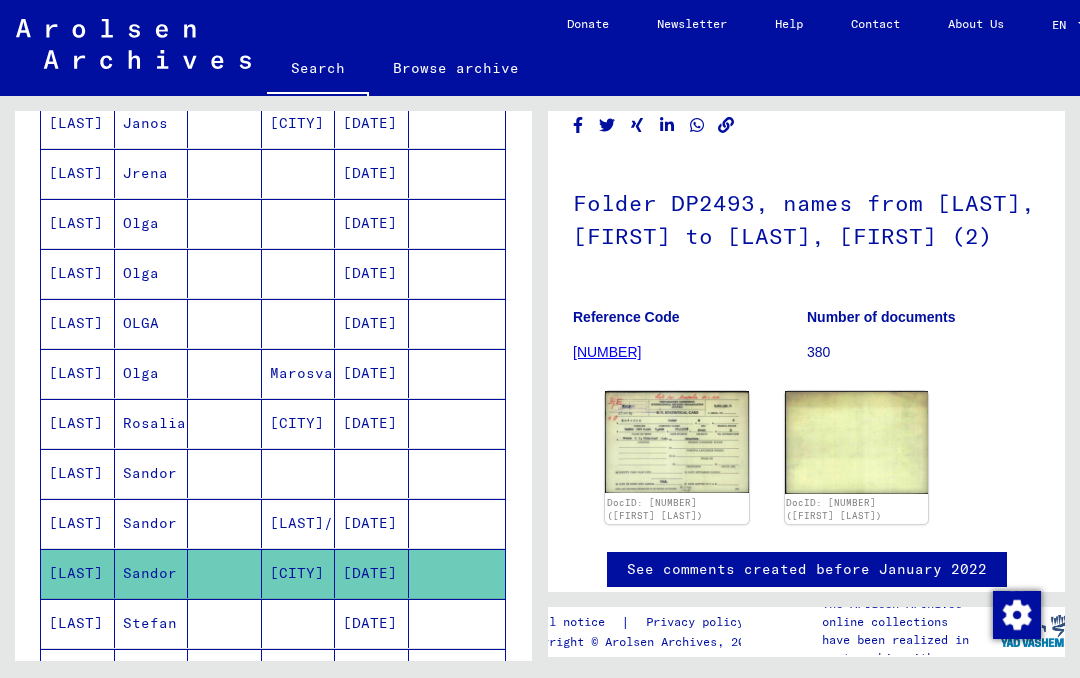click at bounding box center [457, 523] 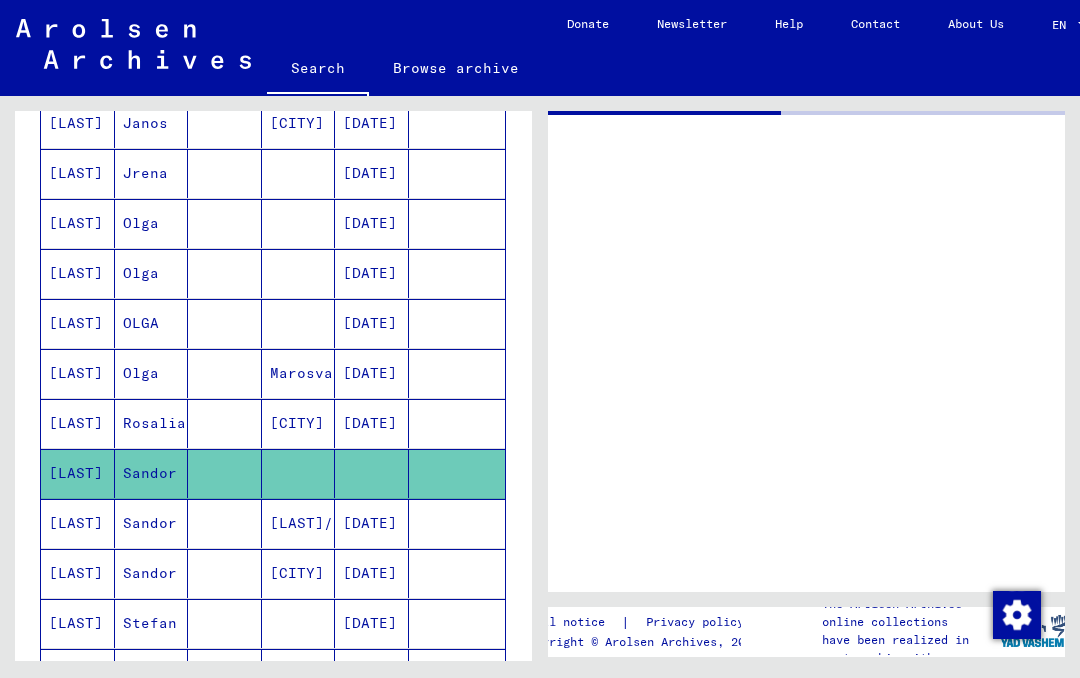 scroll, scrollTop: 0, scrollLeft: 0, axis: both 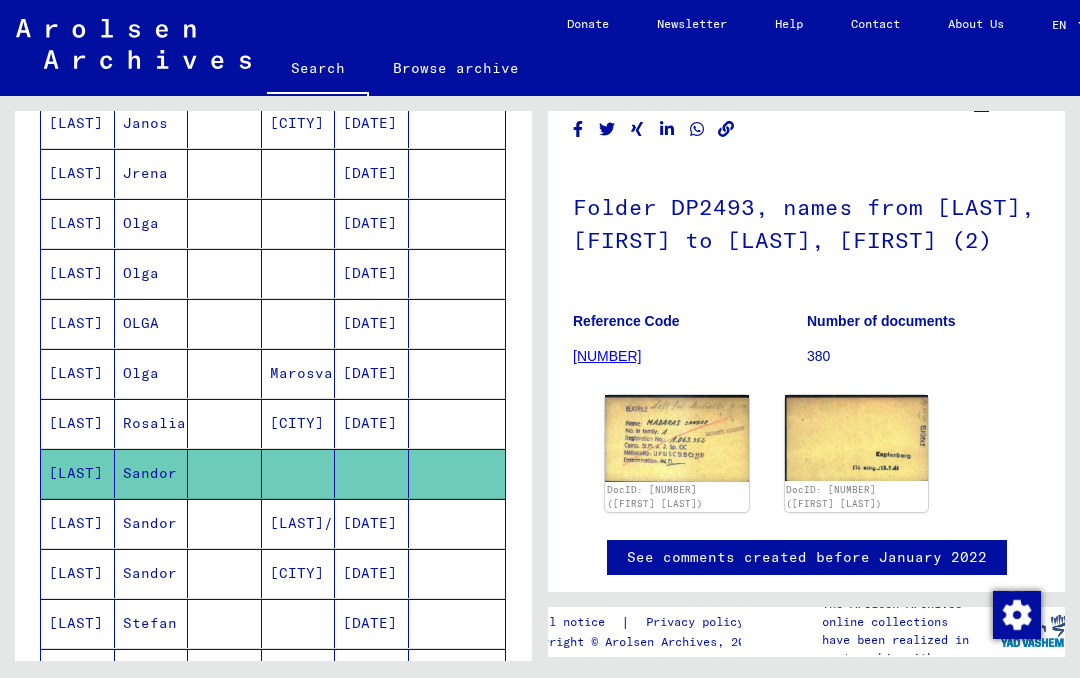 click 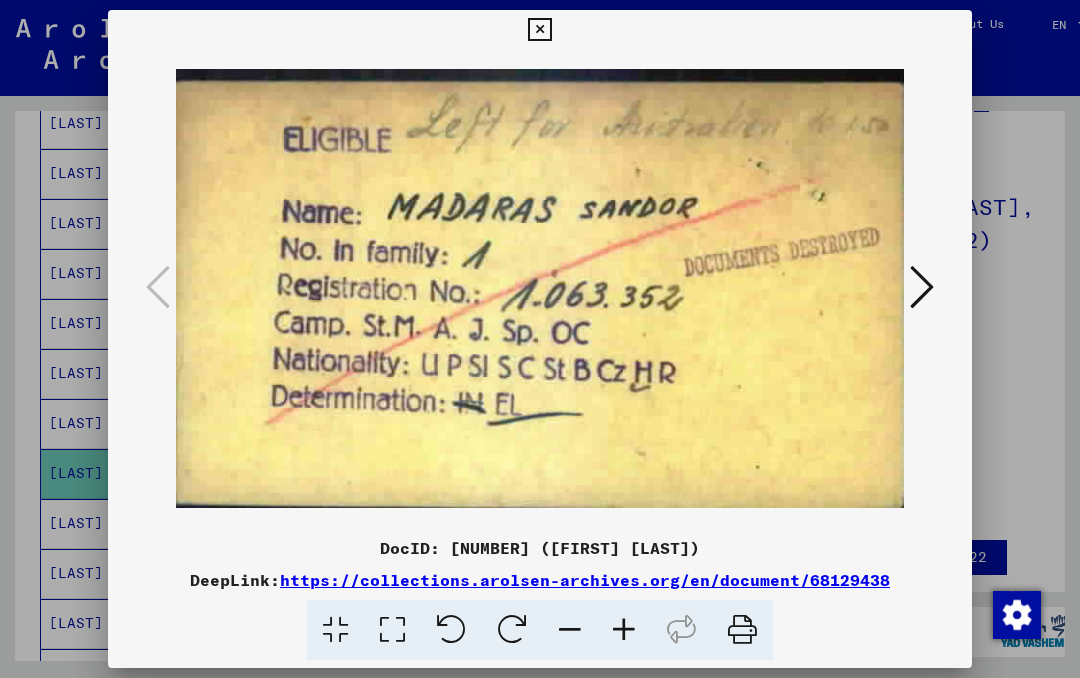 click at bounding box center [922, 287] 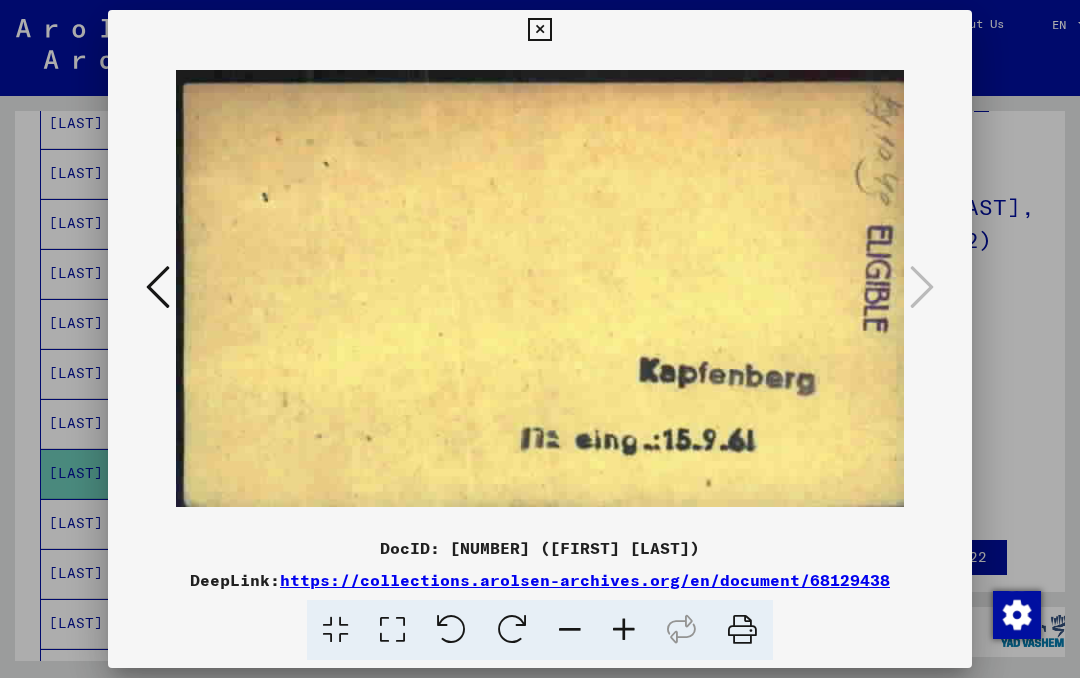 click at bounding box center (539, 30) 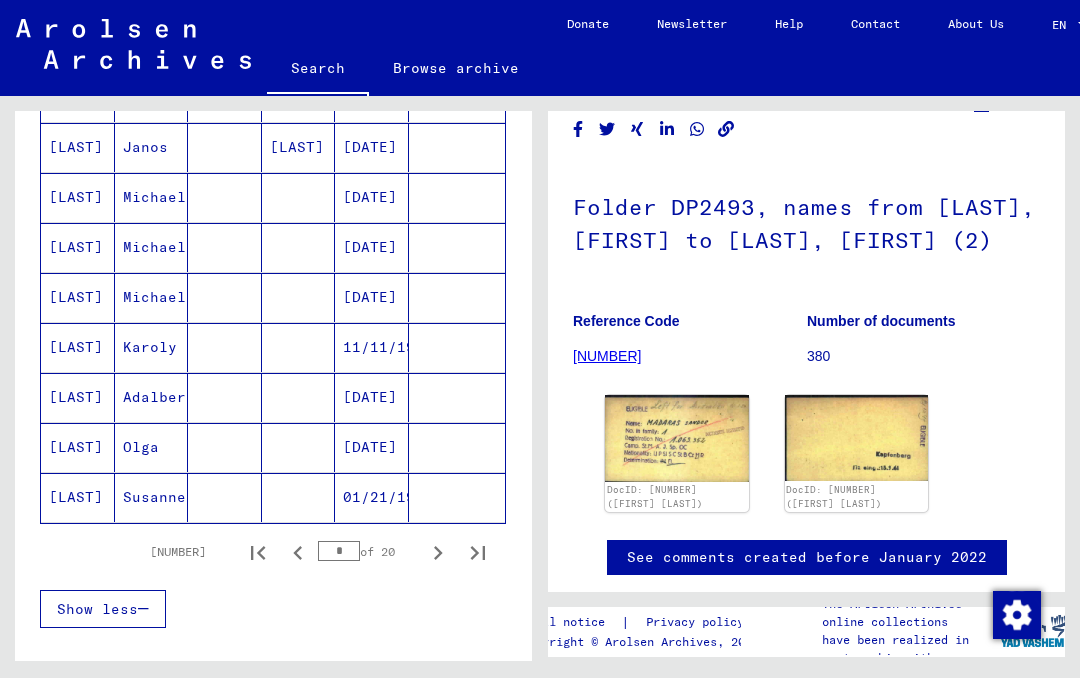 scroll, scrollTop: 1133, scrollLeft: 0, axis: vertical 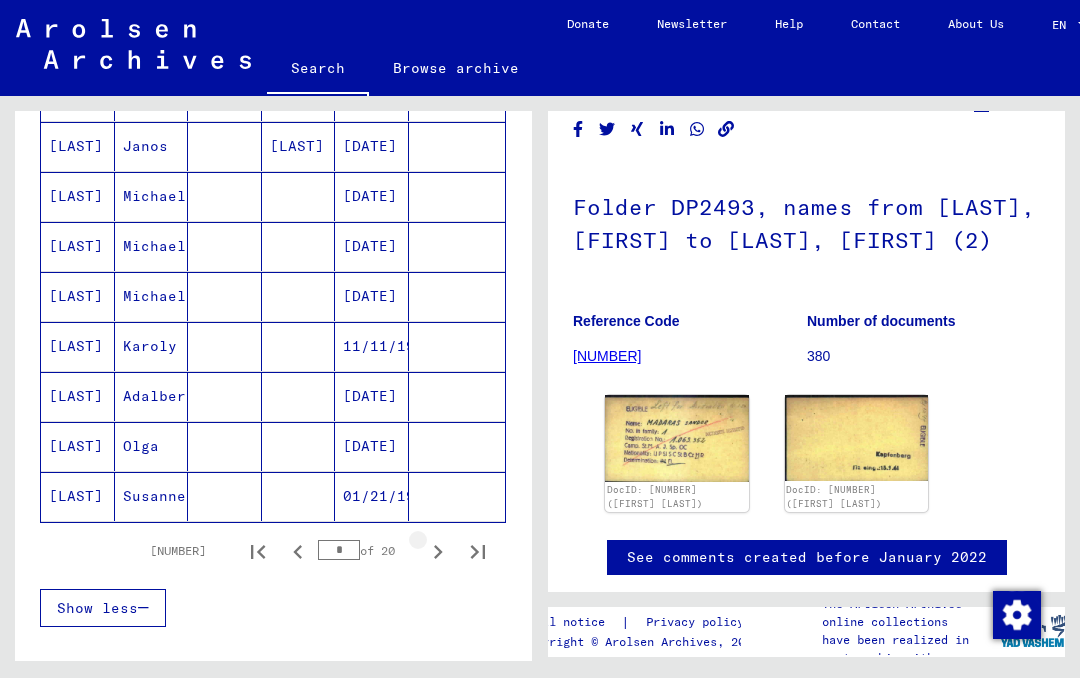 click 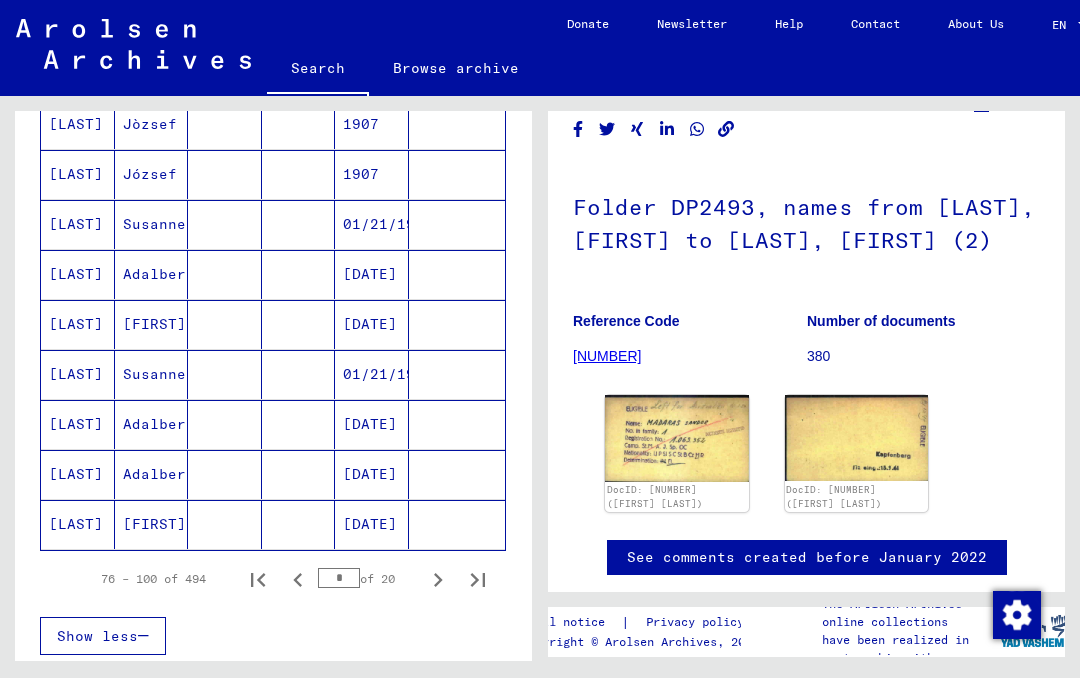 scroll, scrollTop: 1096, scrollLeft: 0, axis: vertical 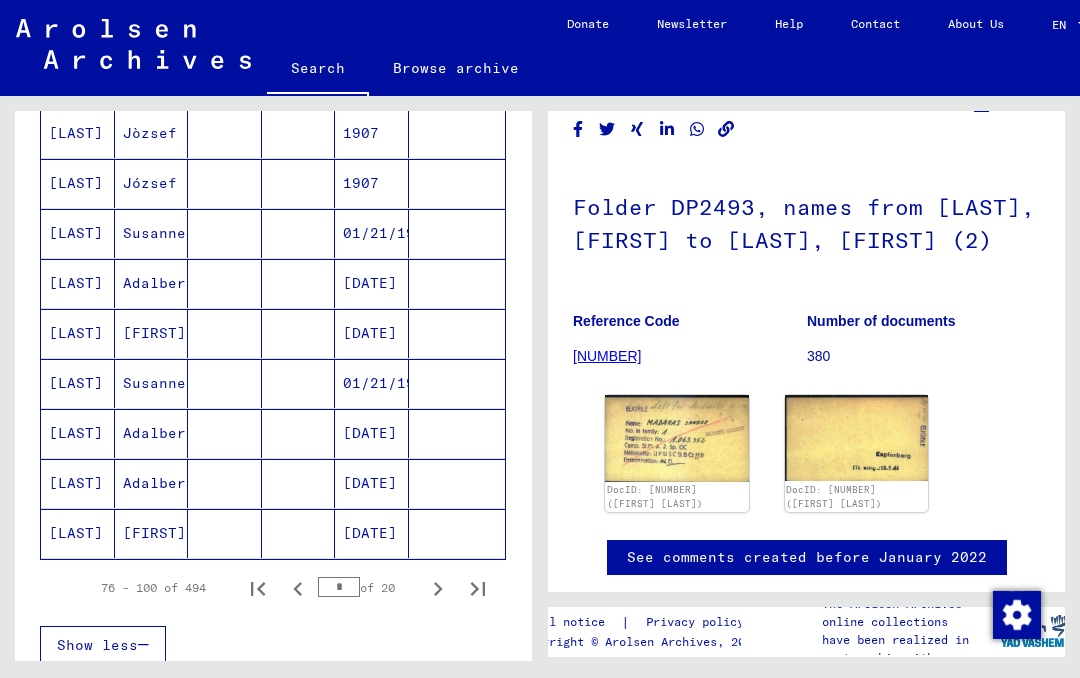 click at bounding box center [457, 533] 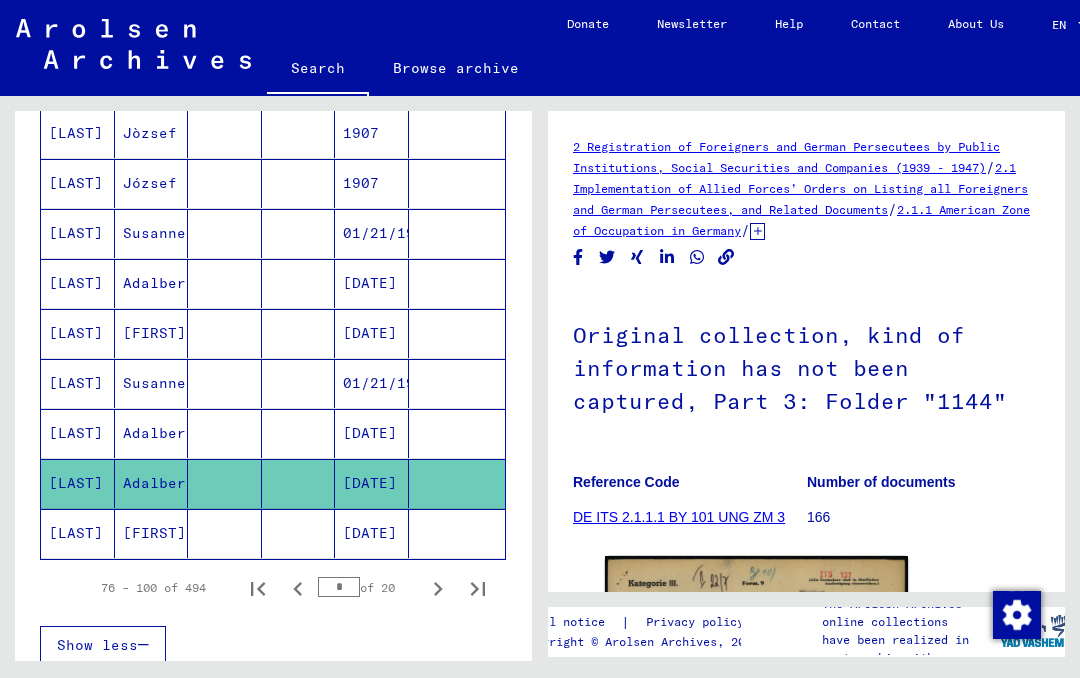 scroll, scrollTop: 0, scrollLeft: 0, axis: both 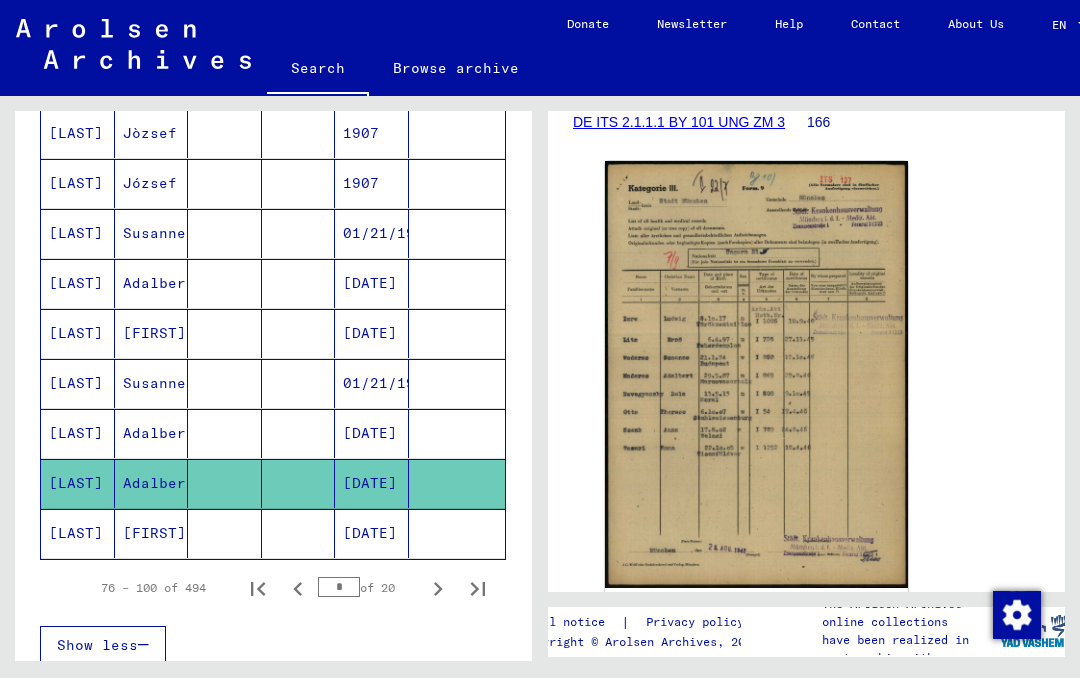 click at bounding box center [457, 483] 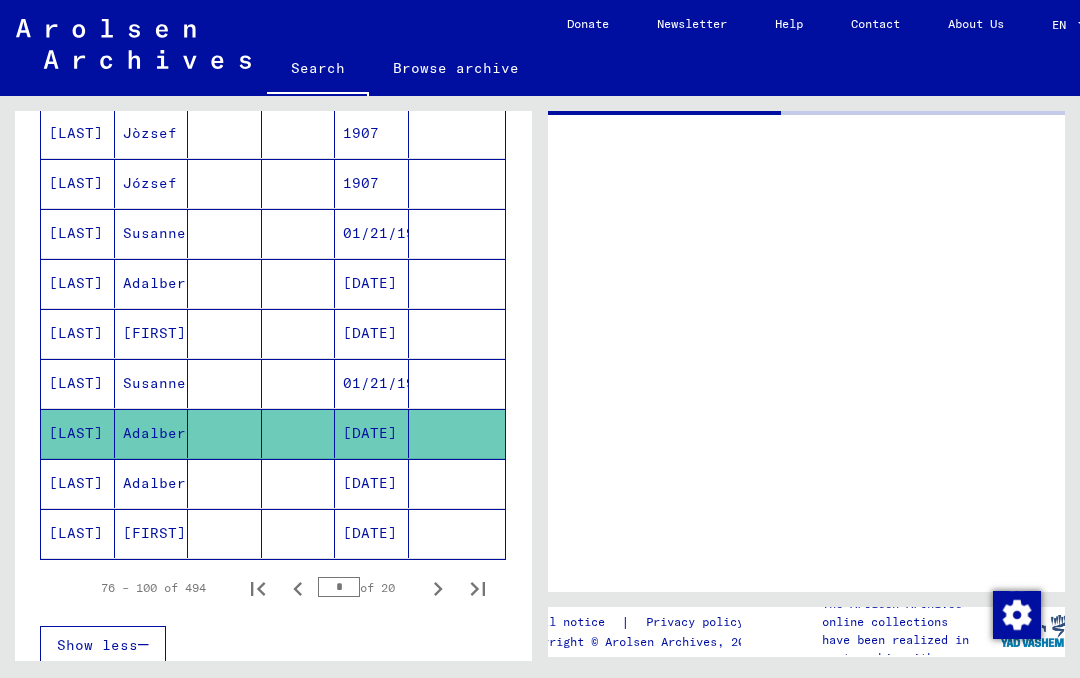 scroll, scrollTop: 0, scrollLeft: 0, axis: both 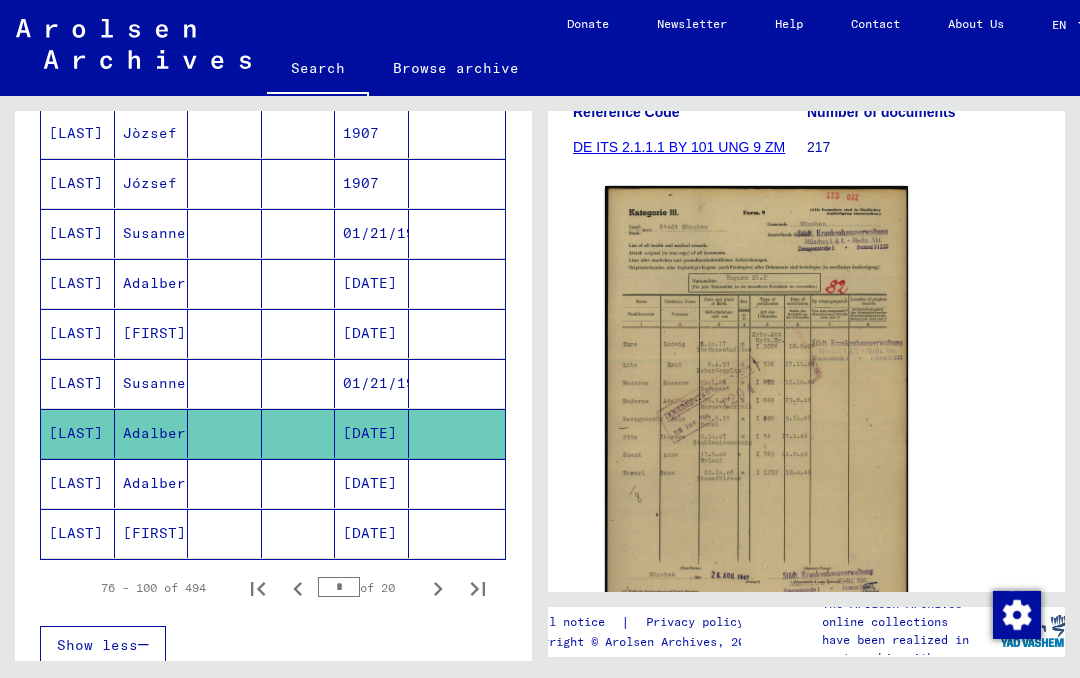 click at bounding box center [457, 533] 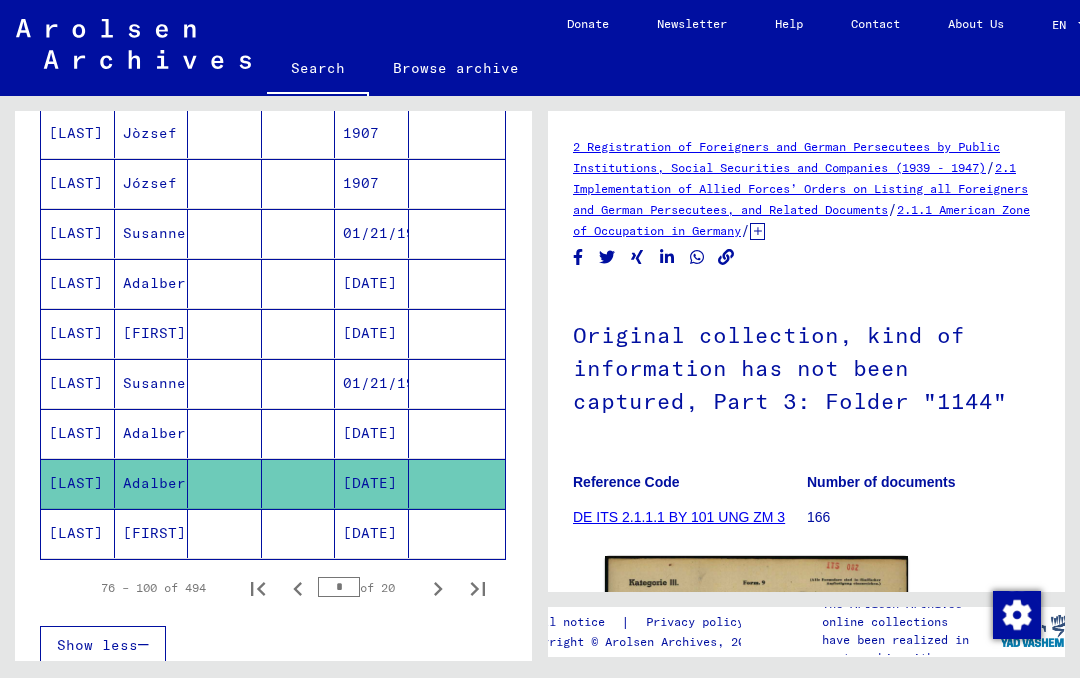 scroll, scrollTop: 0, scrollLeft: 0, axis: both 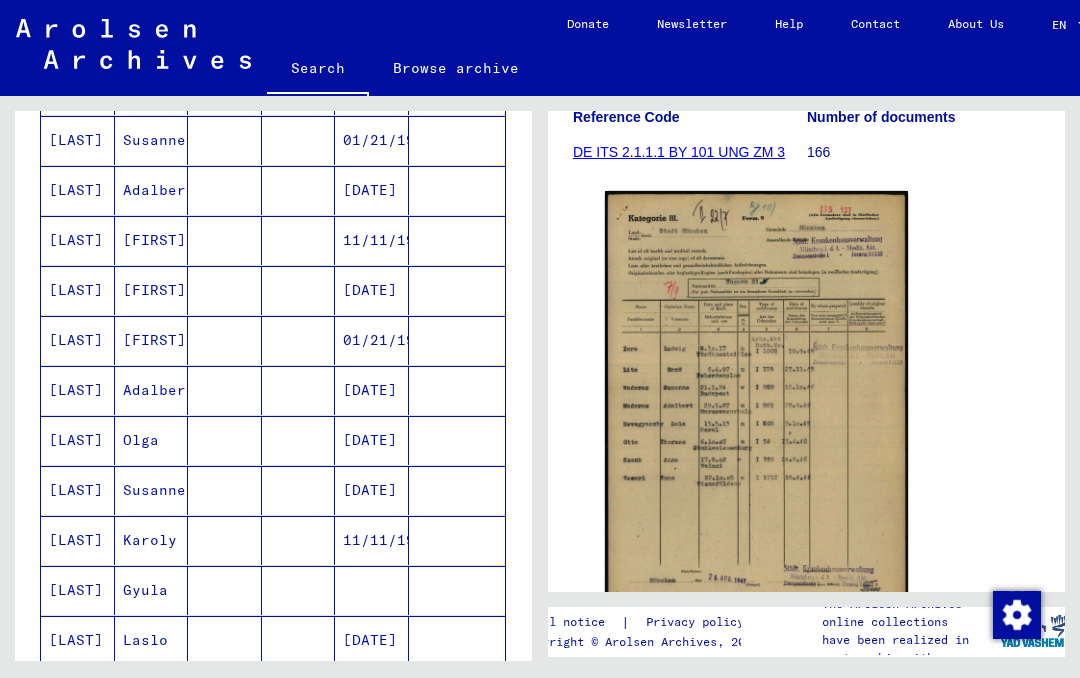 click at bounding box center (457, 440) 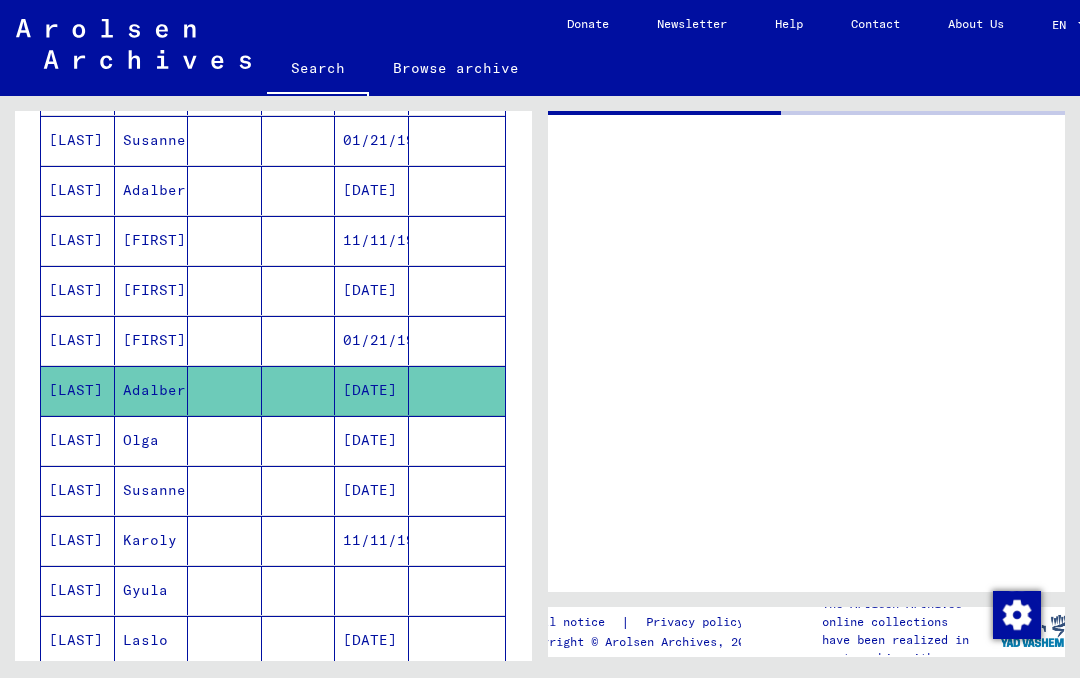 scroll, scrollTop: 0, scrollLeft: 0, axis: both 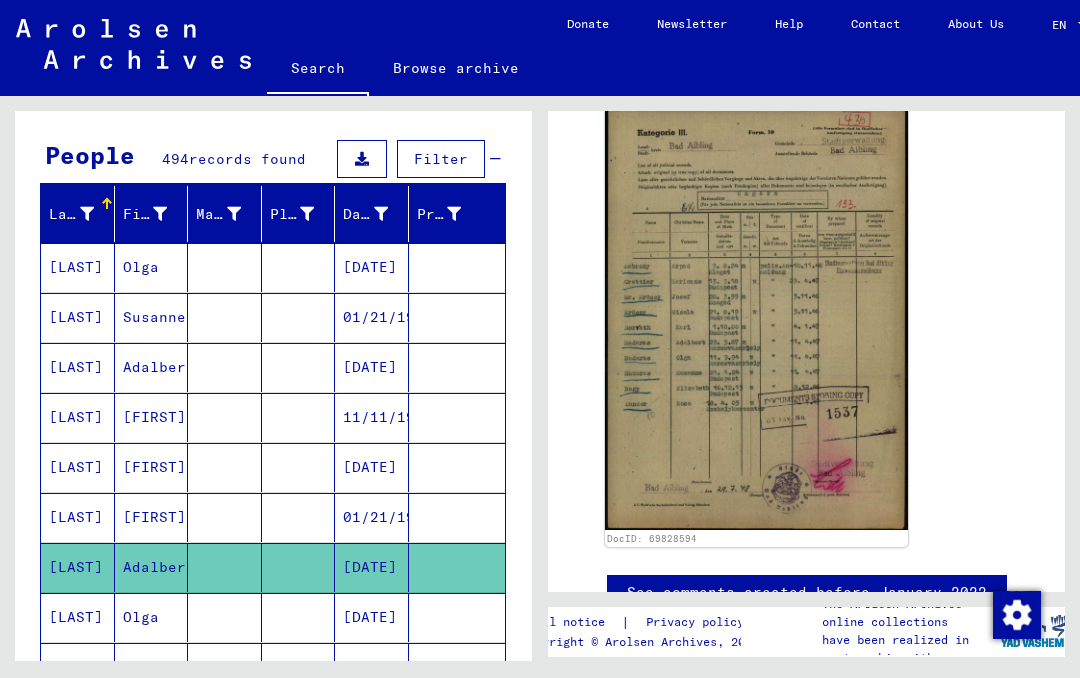 click at bounding box center (457, 417) 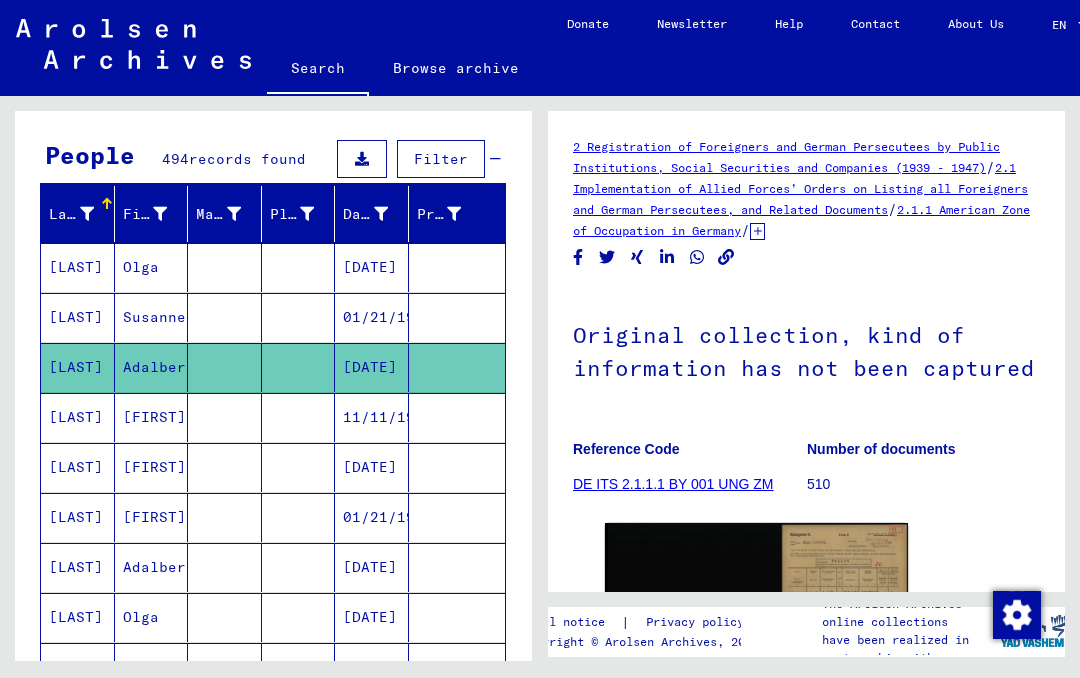 scroll, scrollTop: 0, scrollLeft: 0, axis: both 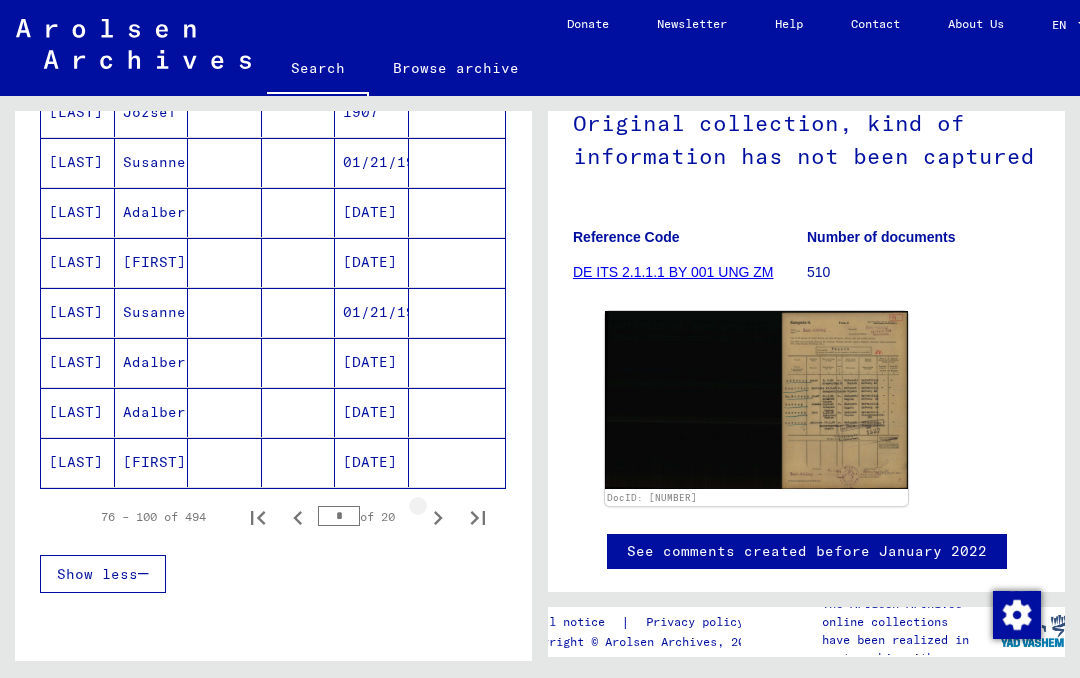 click 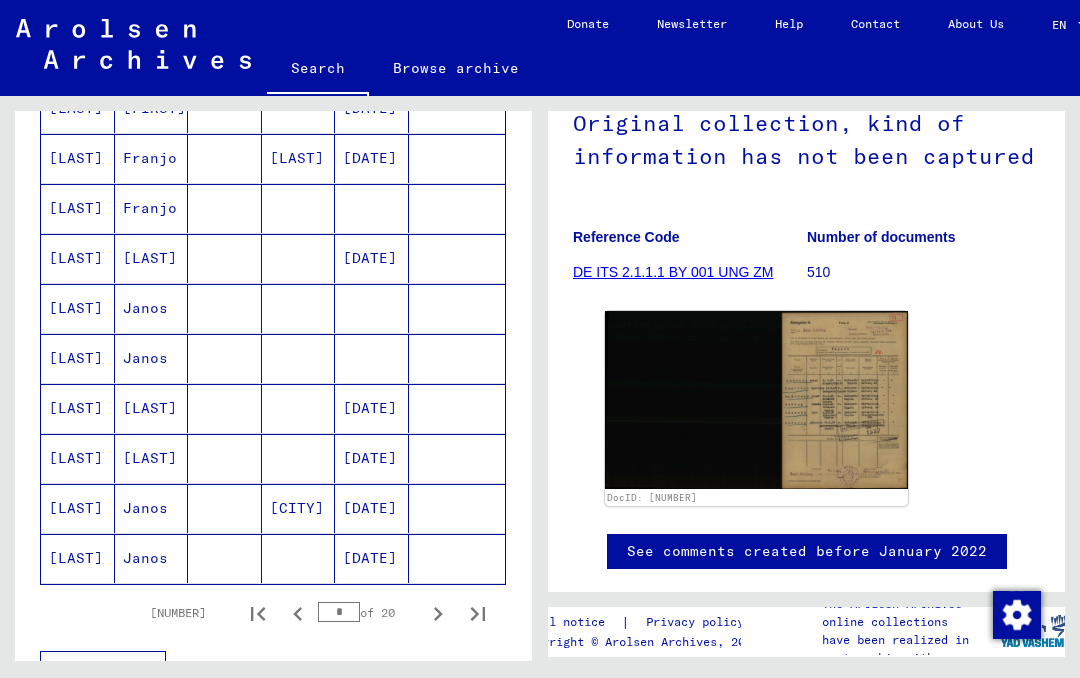 scroll, scrollTop: 1162, scrollLeft: 0, axis: vertical 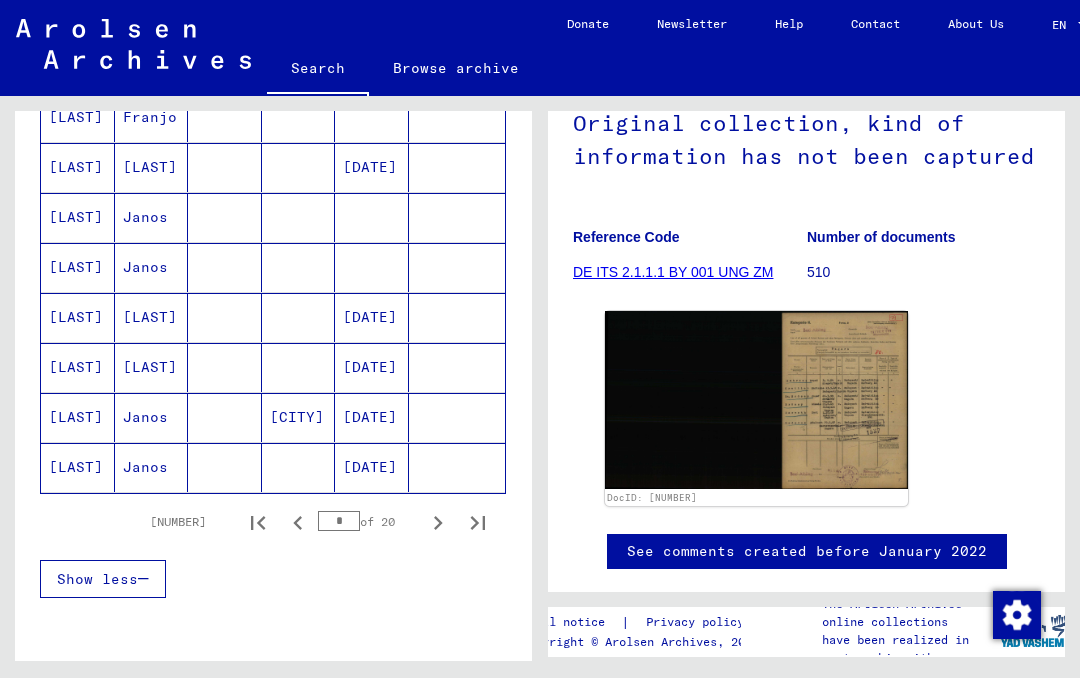click 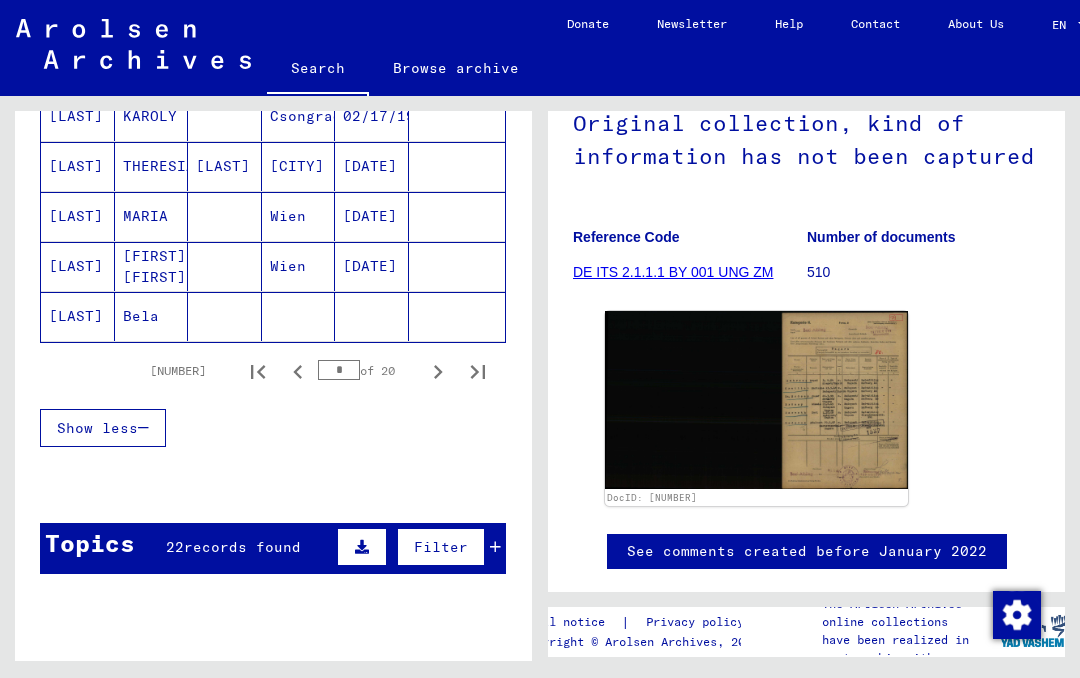 scroll, scrollTop: 1315, scrollLeft: 0, axis: vertical 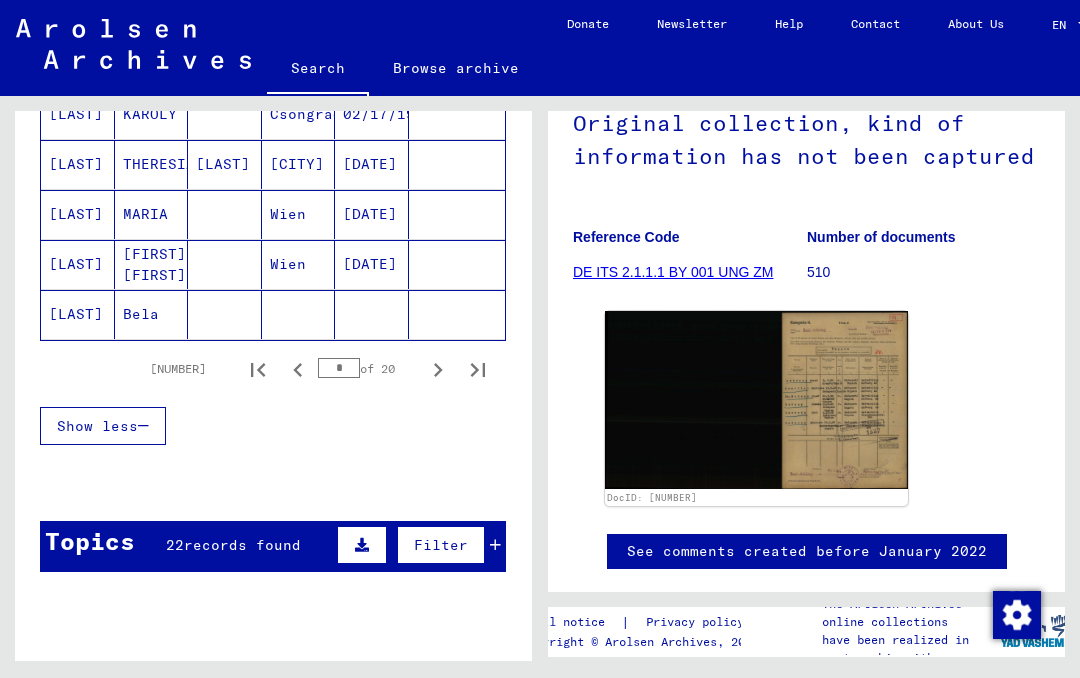 click 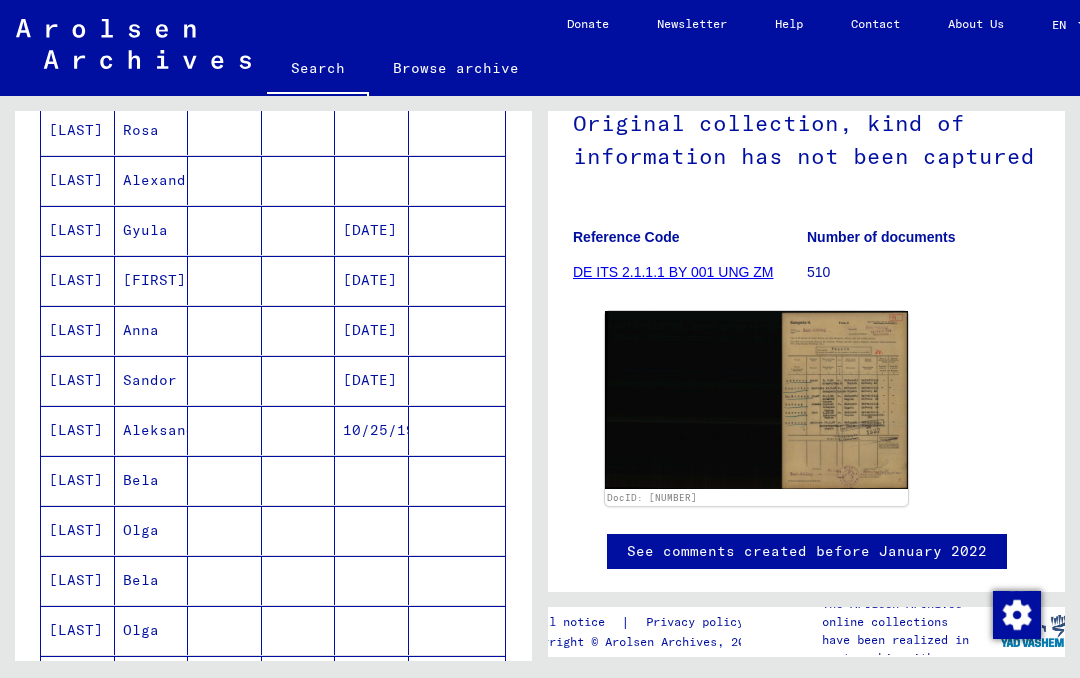 scroll, scrollTop: 496, scrollLeft: 0, axis: vertical 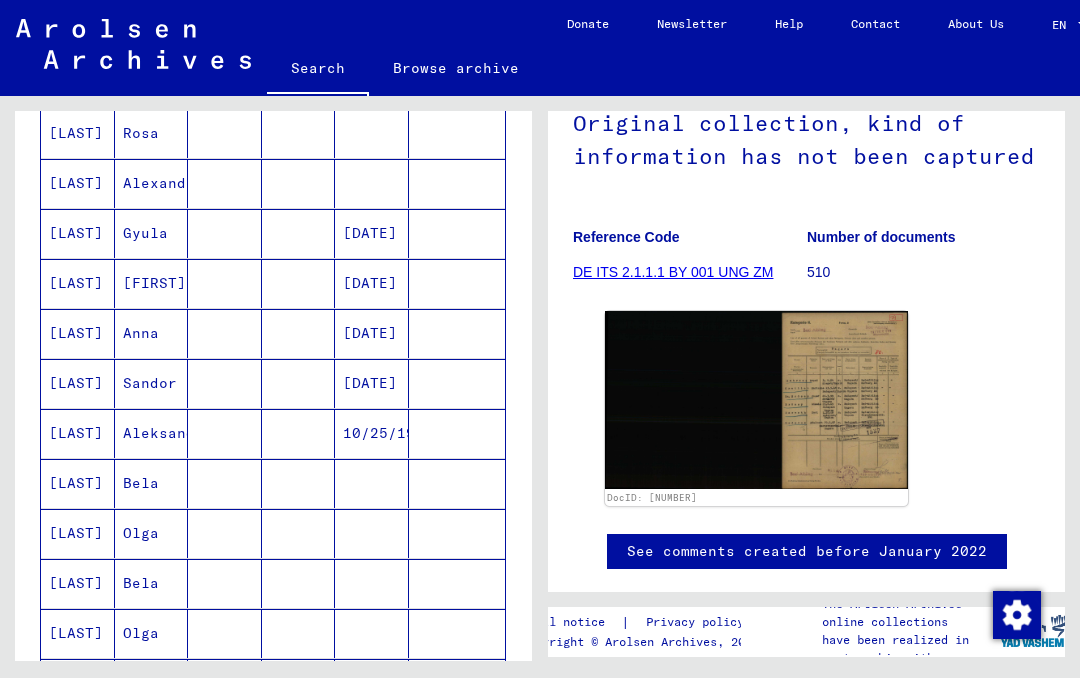 click at bounding box center [457, 433] 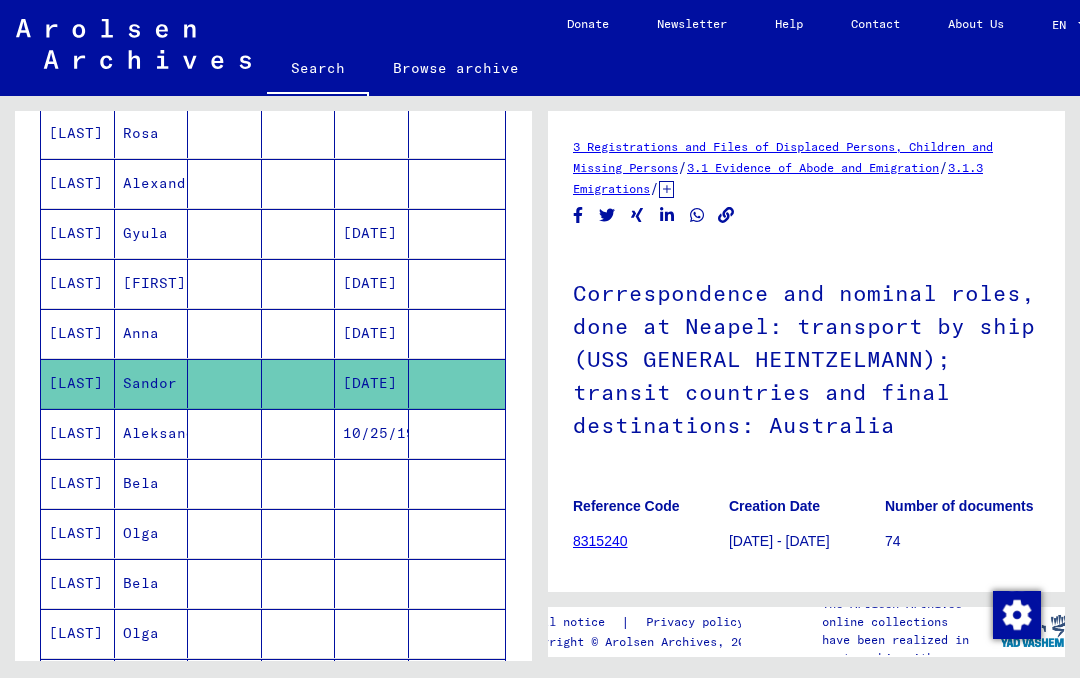 scroll, scrollTop: 0, scrollLeft: 0, axis: both 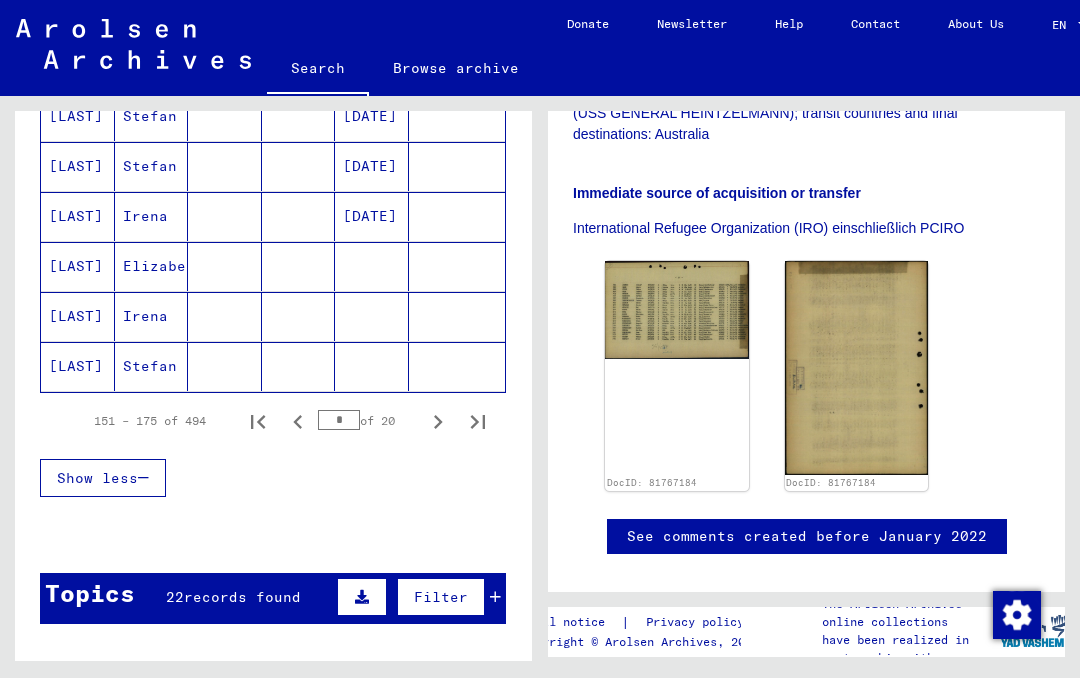 click 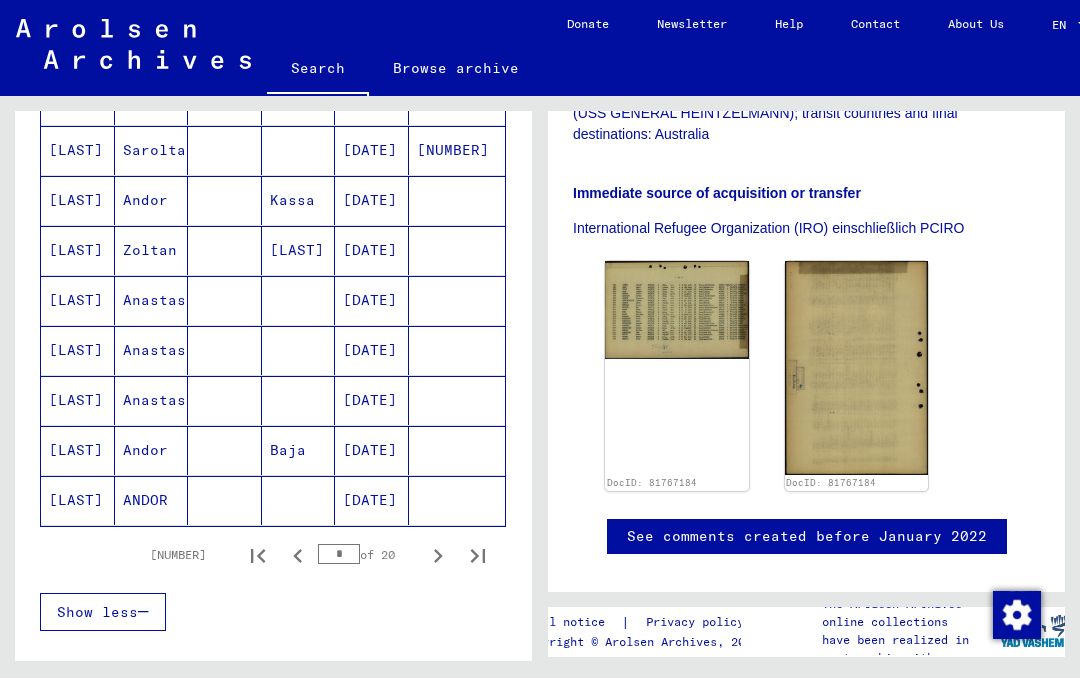 scroll, scrollTop: 1143, scrollLeft: 0, axis: vertical 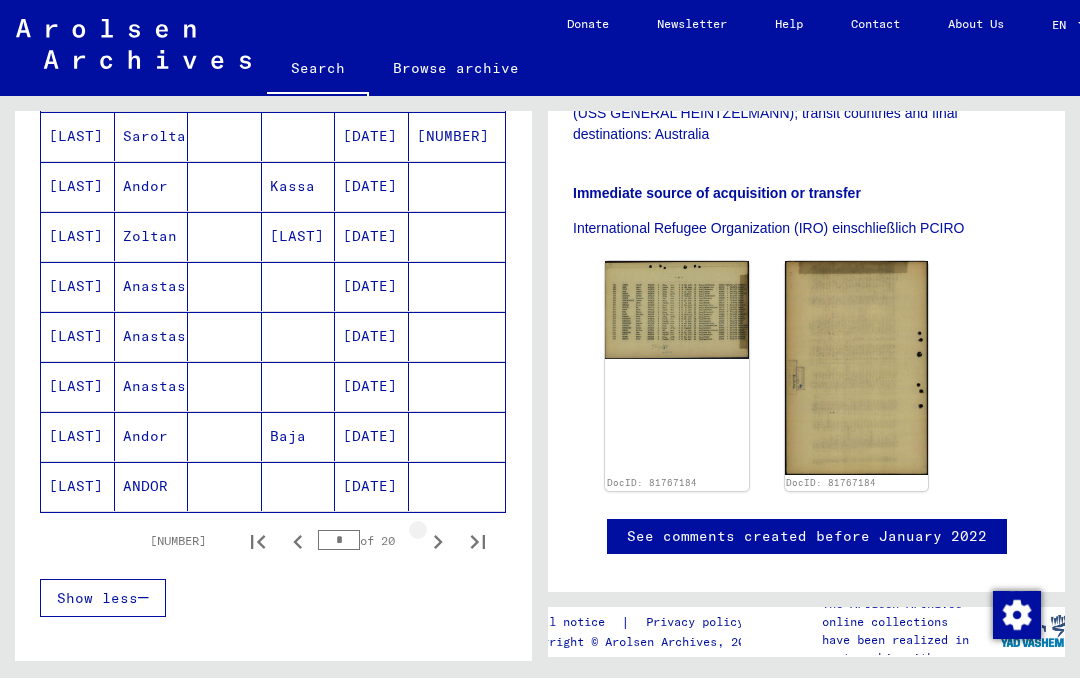 click 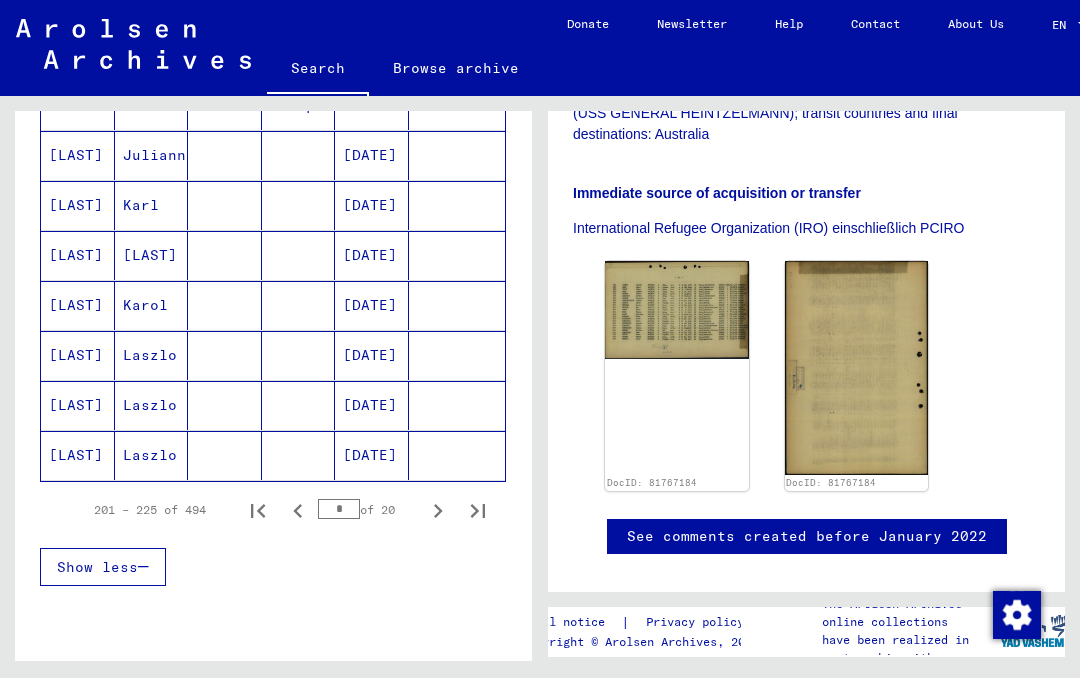 scroll, scrollTop: 1178, scrollLeft: 0, axis: vertical 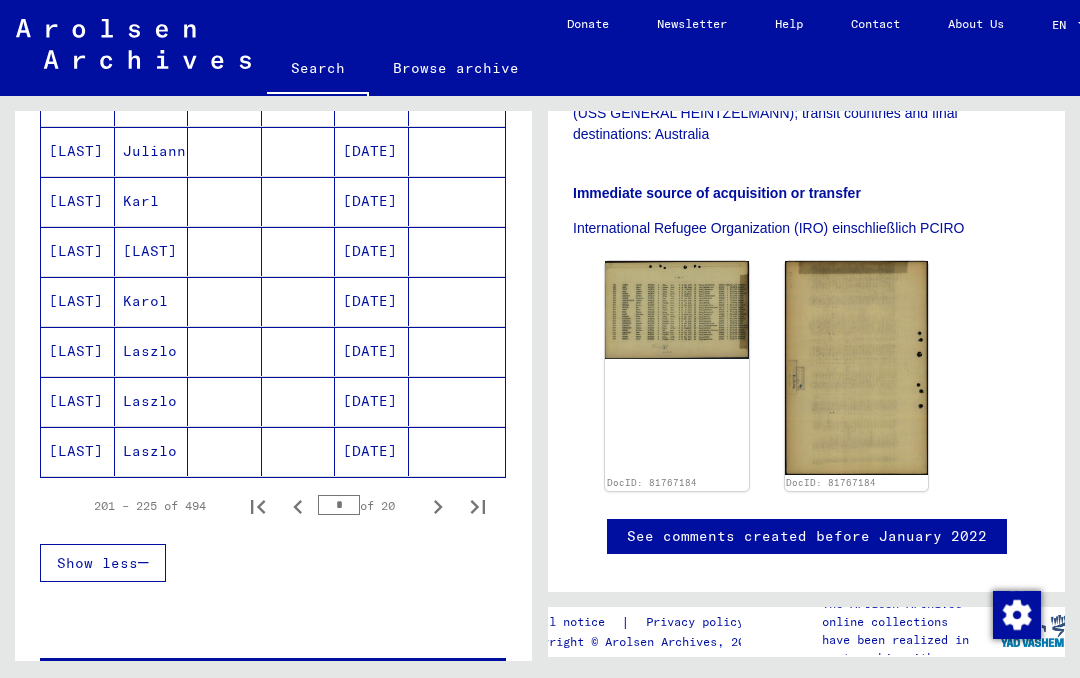click 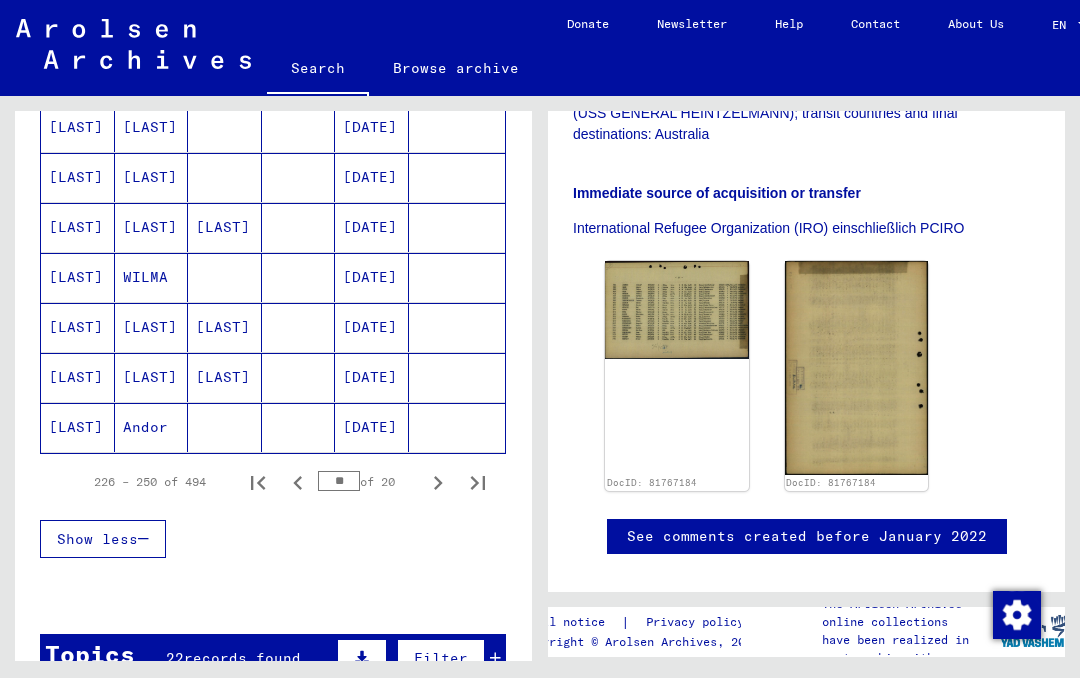 scroll, scrollTop: 1205, scrollLeft: 0, axis: vertical 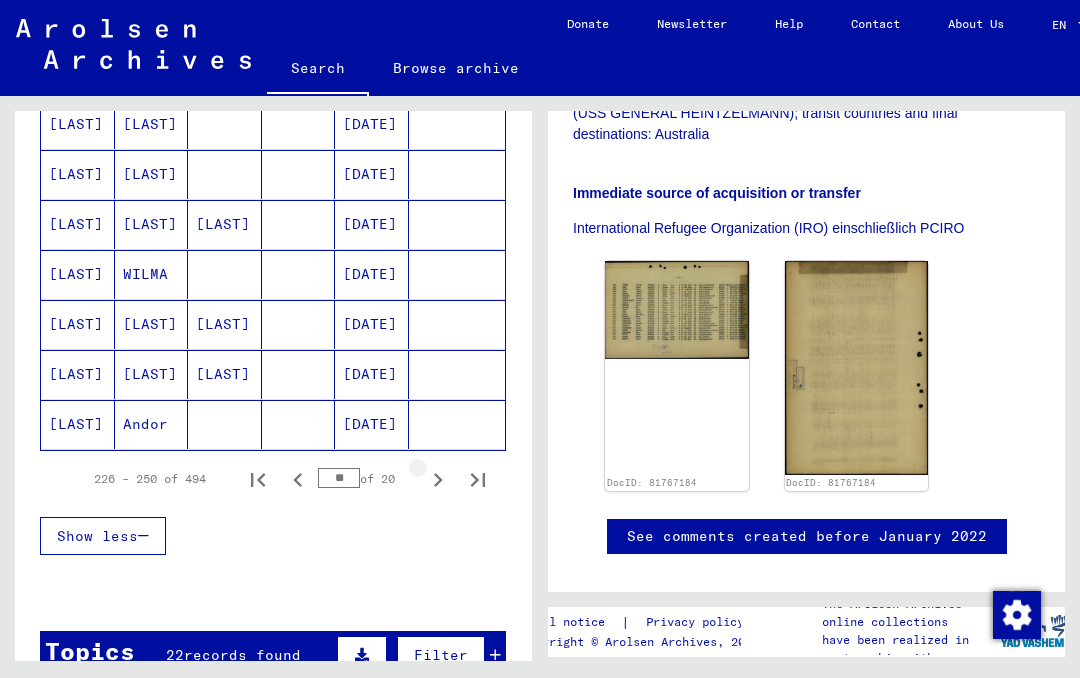 click 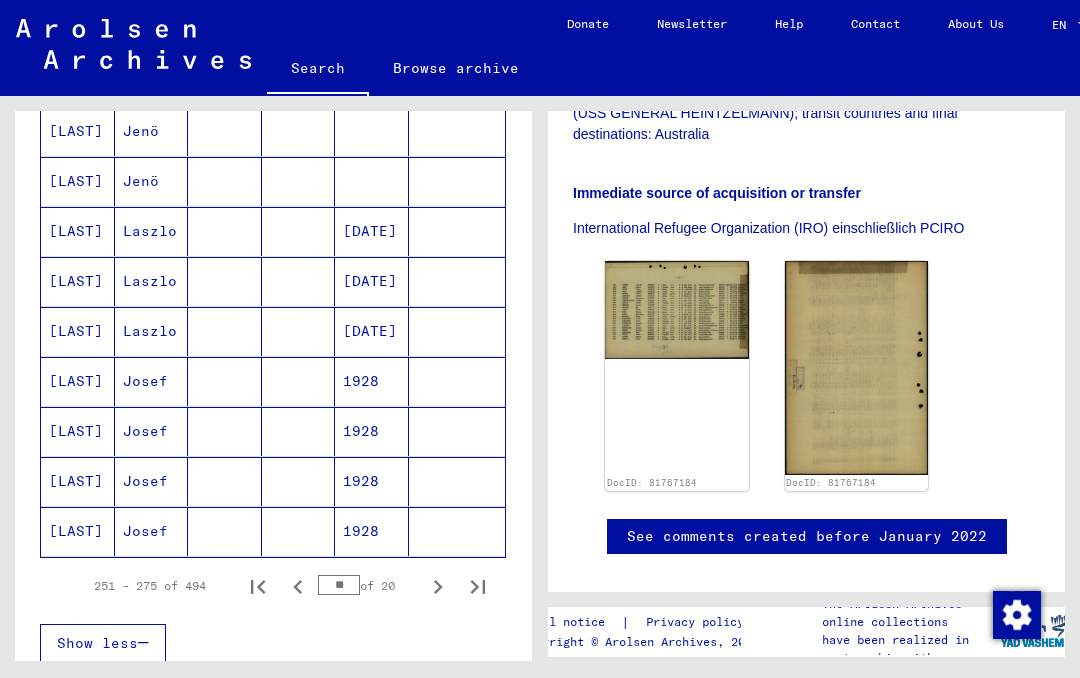 scroll, scrollTop: 1130, scrollLeft: 0, axis: vertical 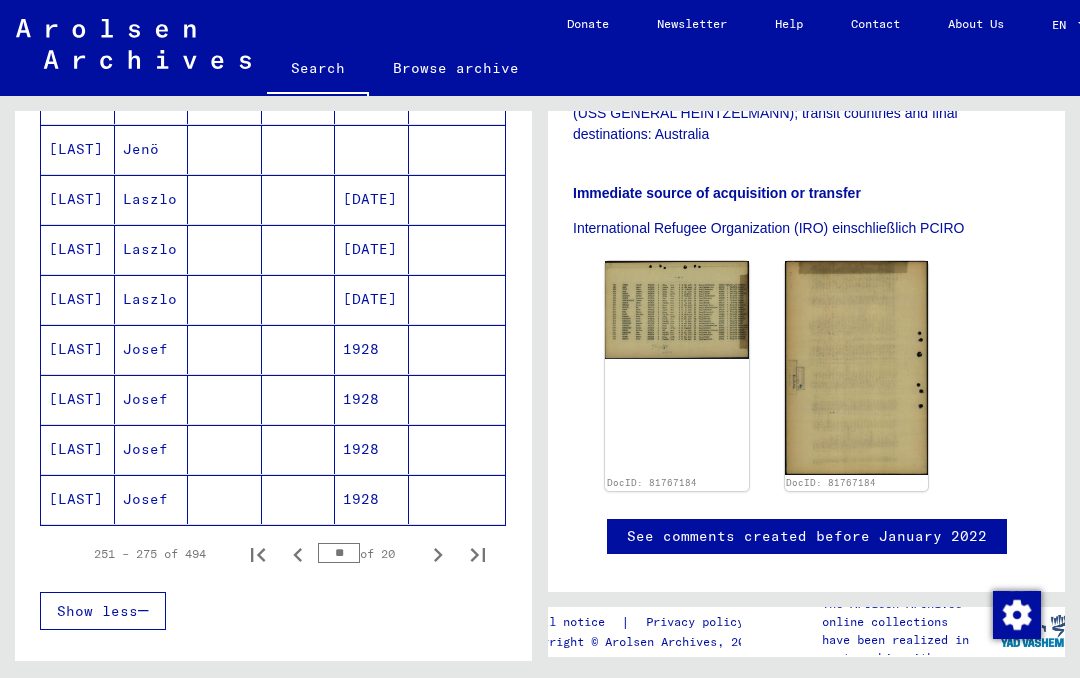 click 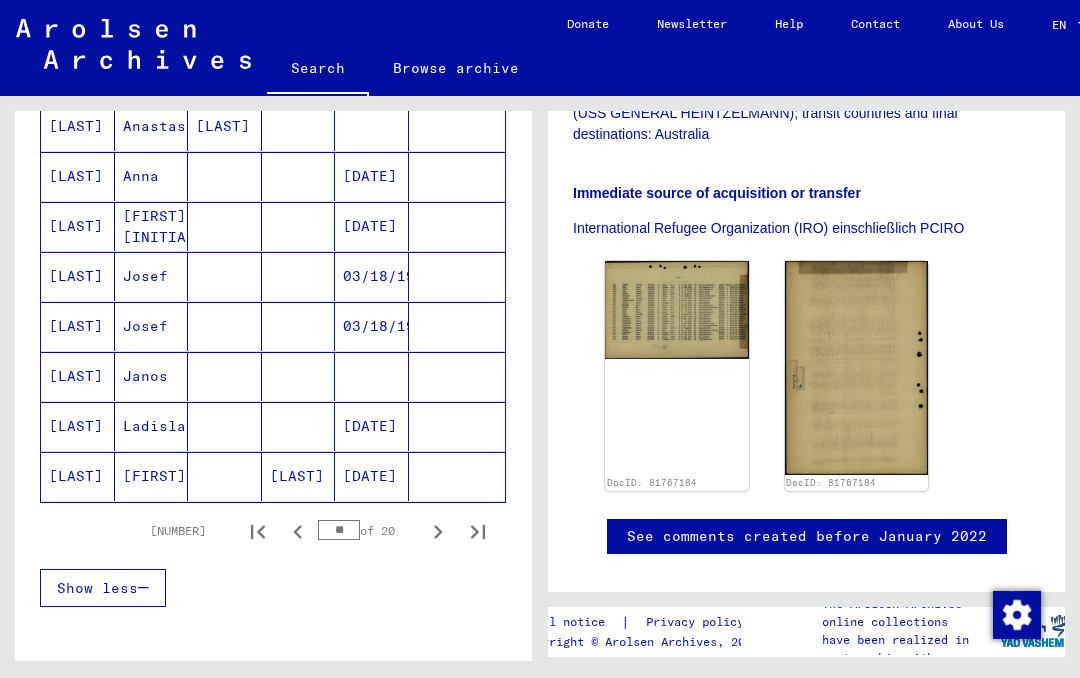 scroll, scrollTop: 1165, scrollLeft: 0, axis: vertical 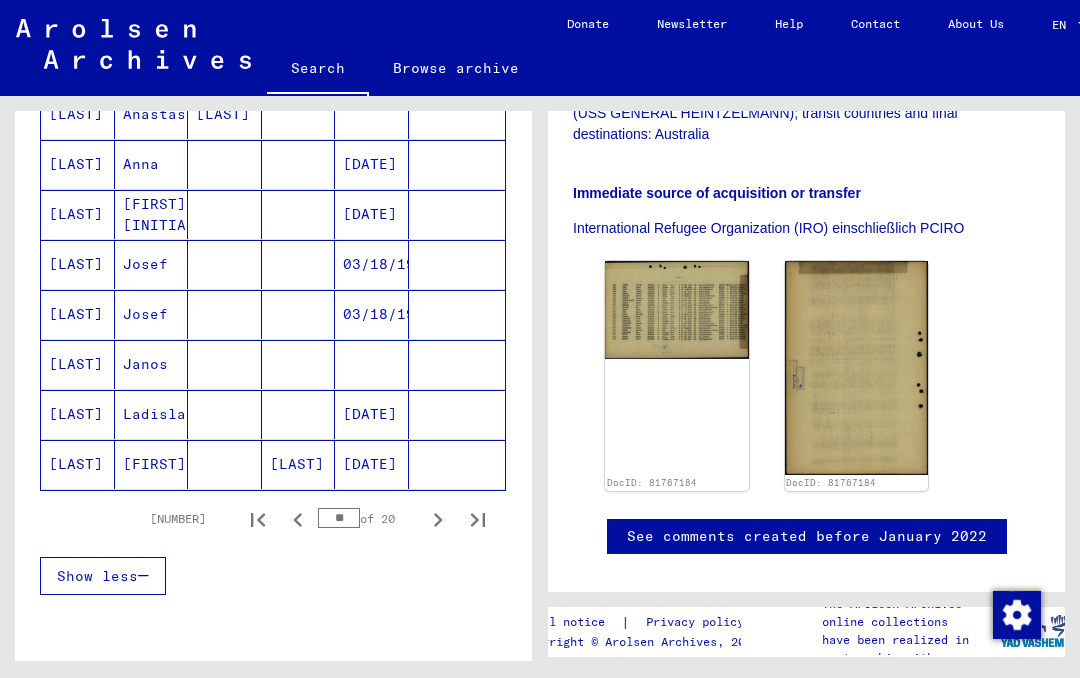 click 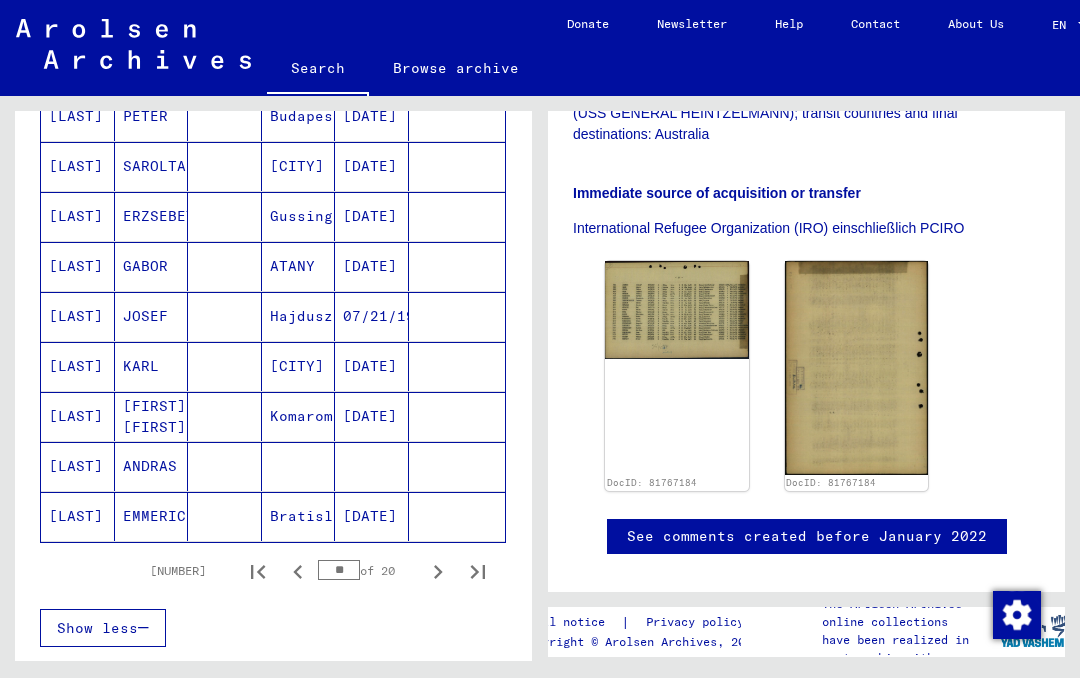 scroll, scrollTop: 1114, scrollLeft: 0, axis: vertical 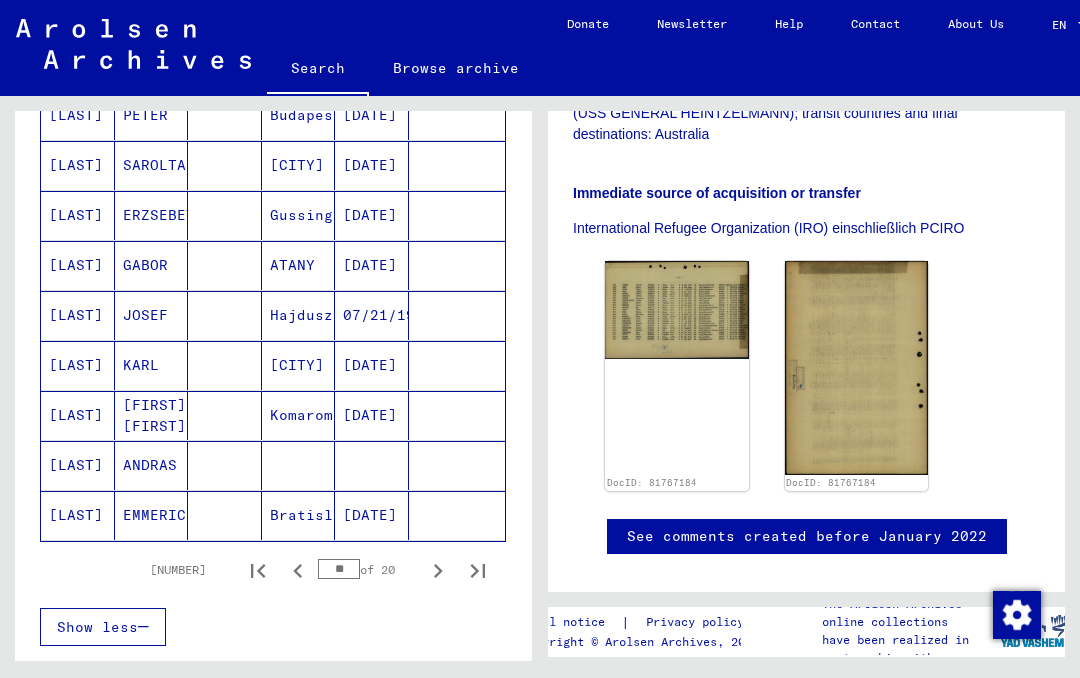 click 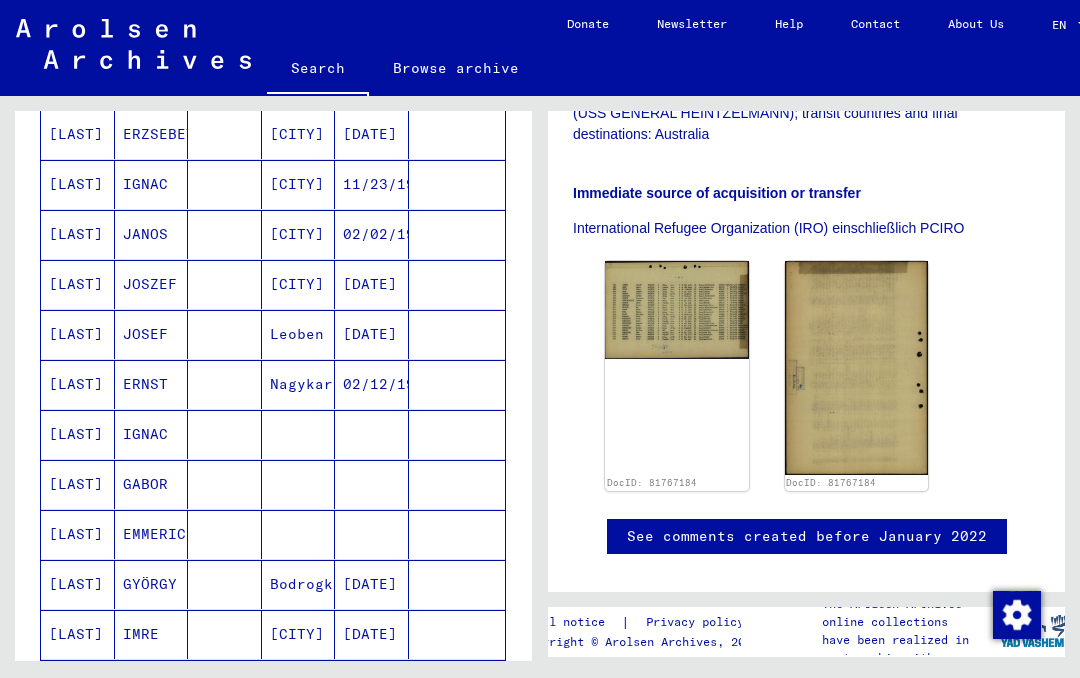 scroll, scrollTop: 333, scrollLeft: 0, axis: vertical 